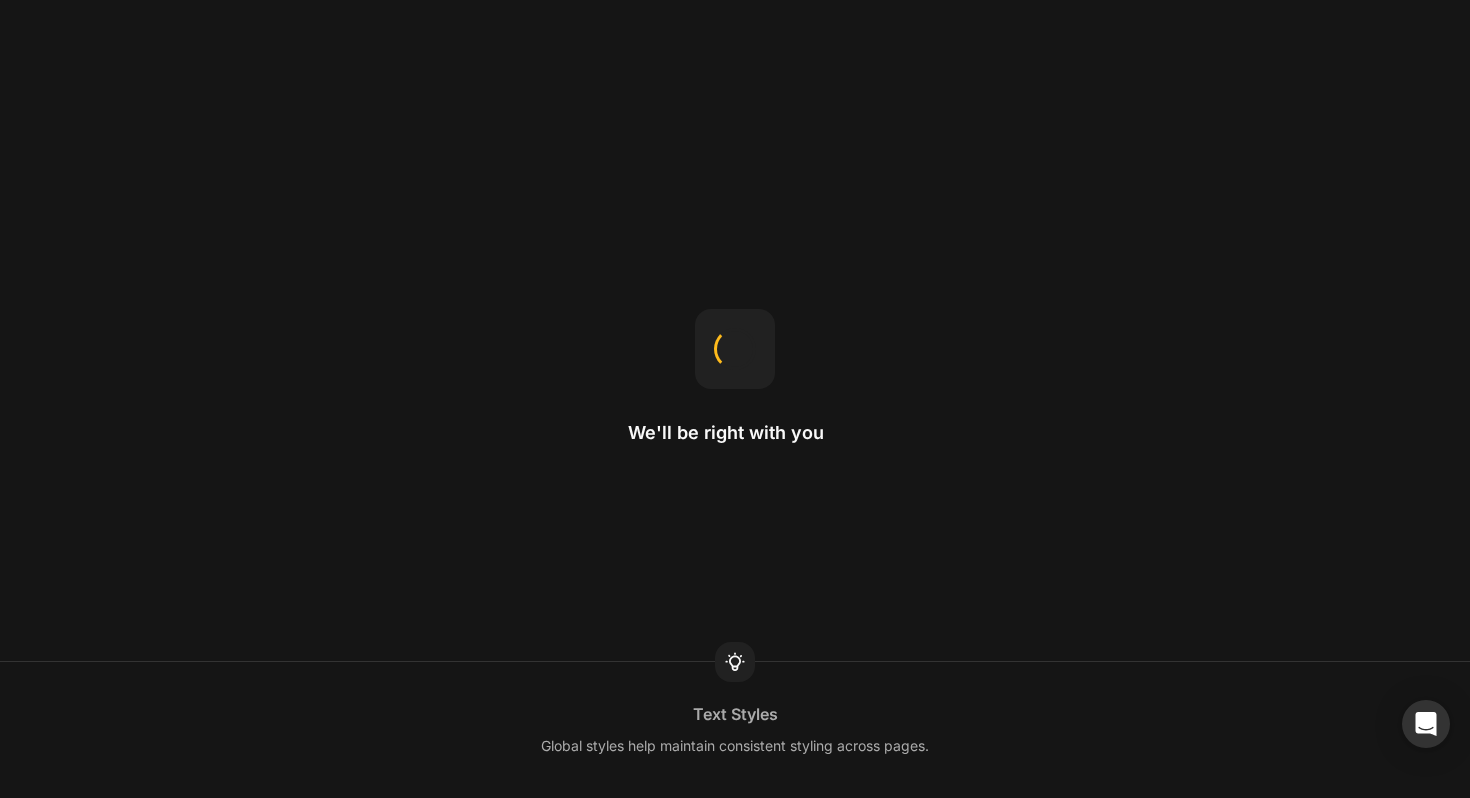 scroll, scrollTop: 0, scrollLeft: 0, axis: both 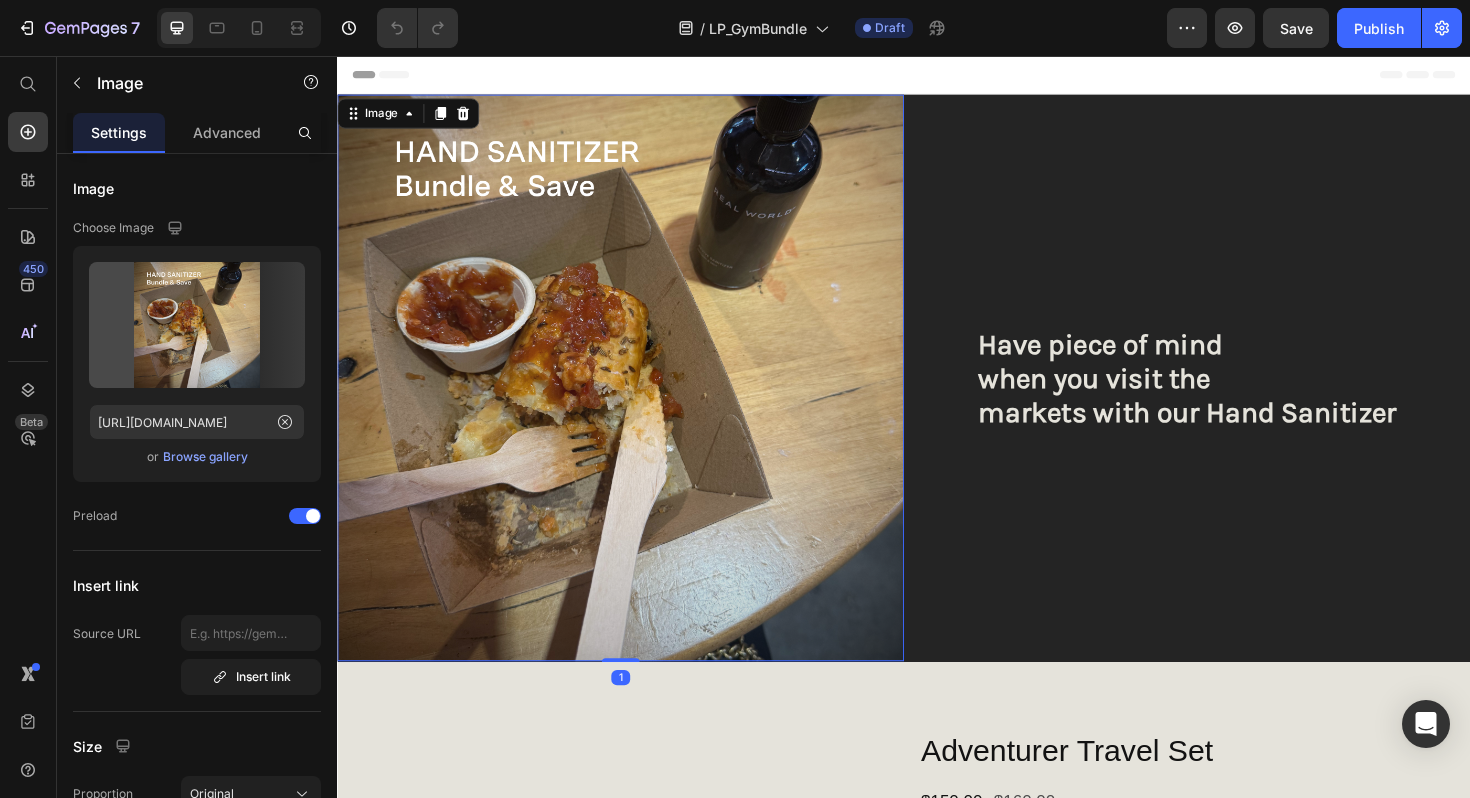 click at bounding box center (637, 397) 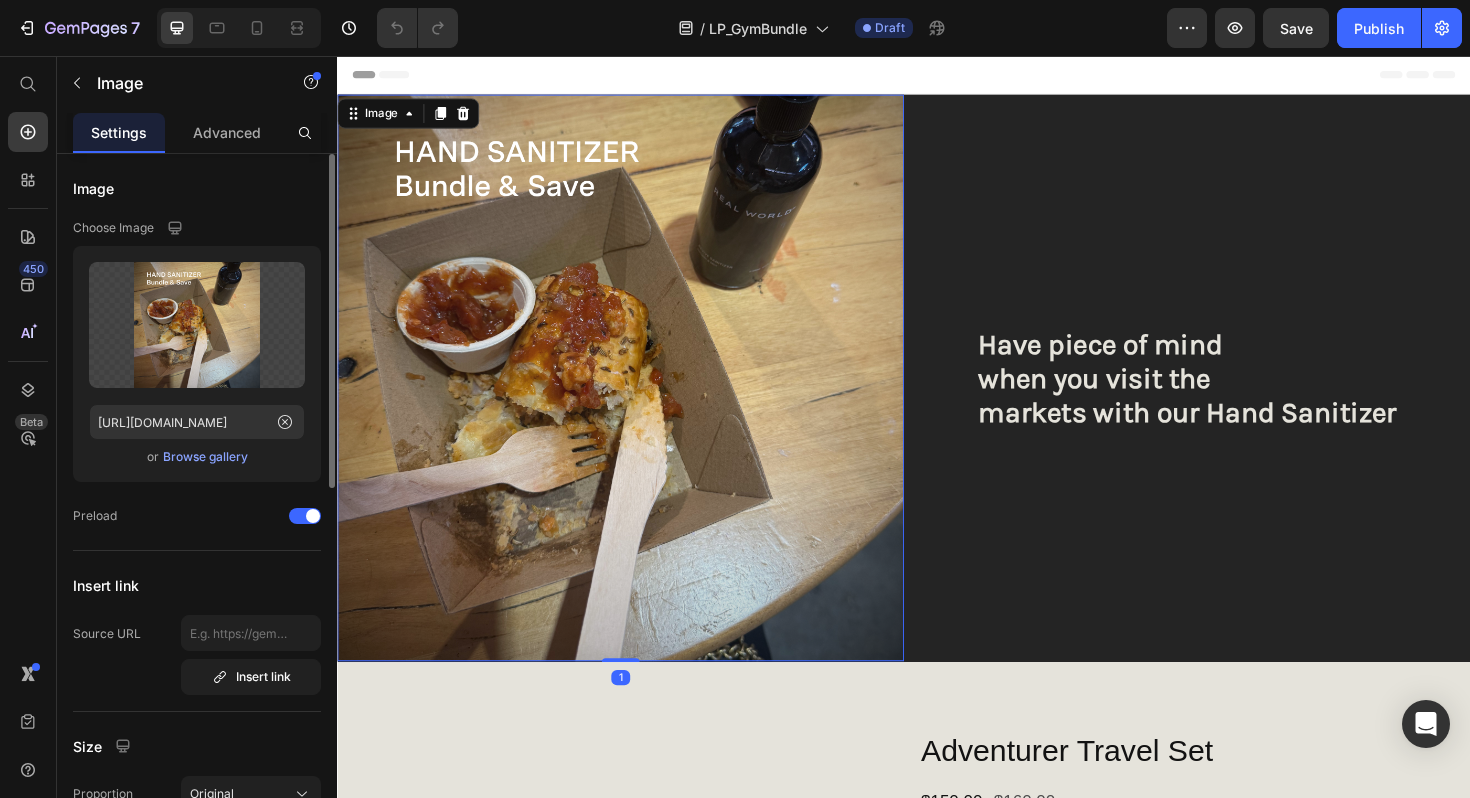 click on "Browse gallery" at bounding box center [205, 457] 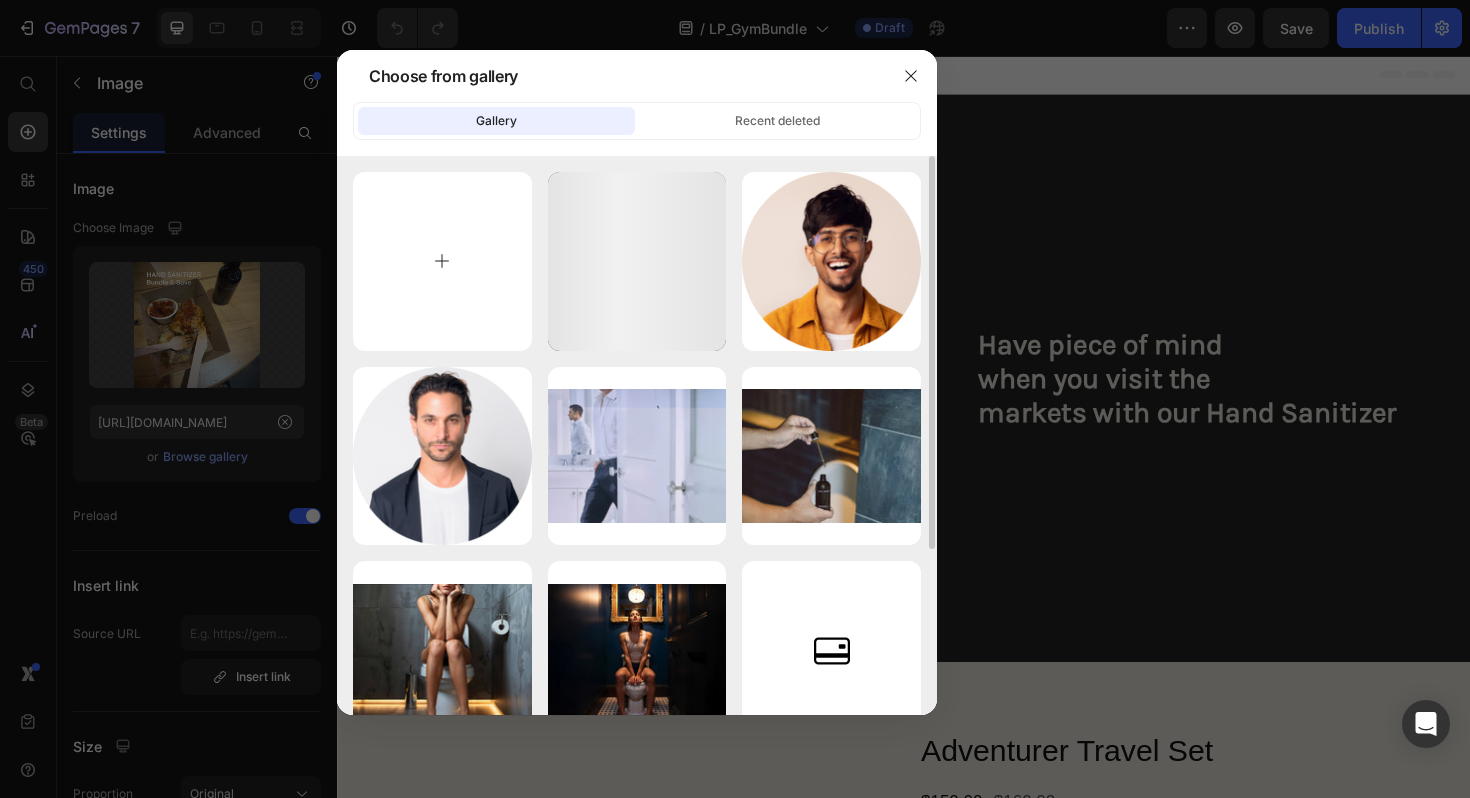 click at bounding box center [442, 261] 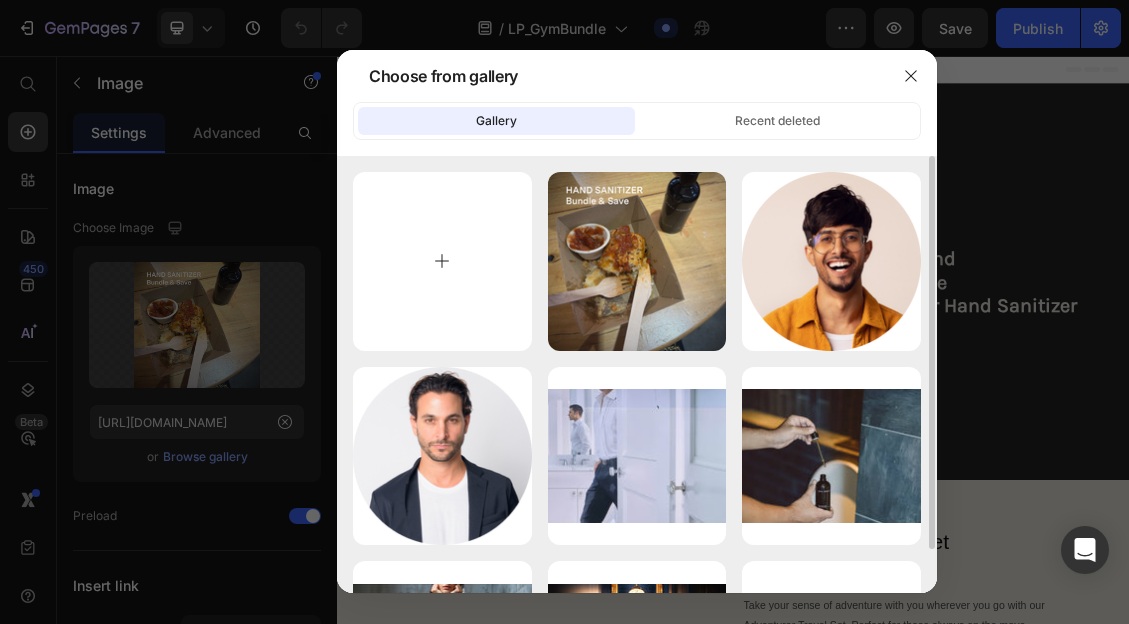 type on "C:\fakepath\Copy of Copy of Untitled (4).png" 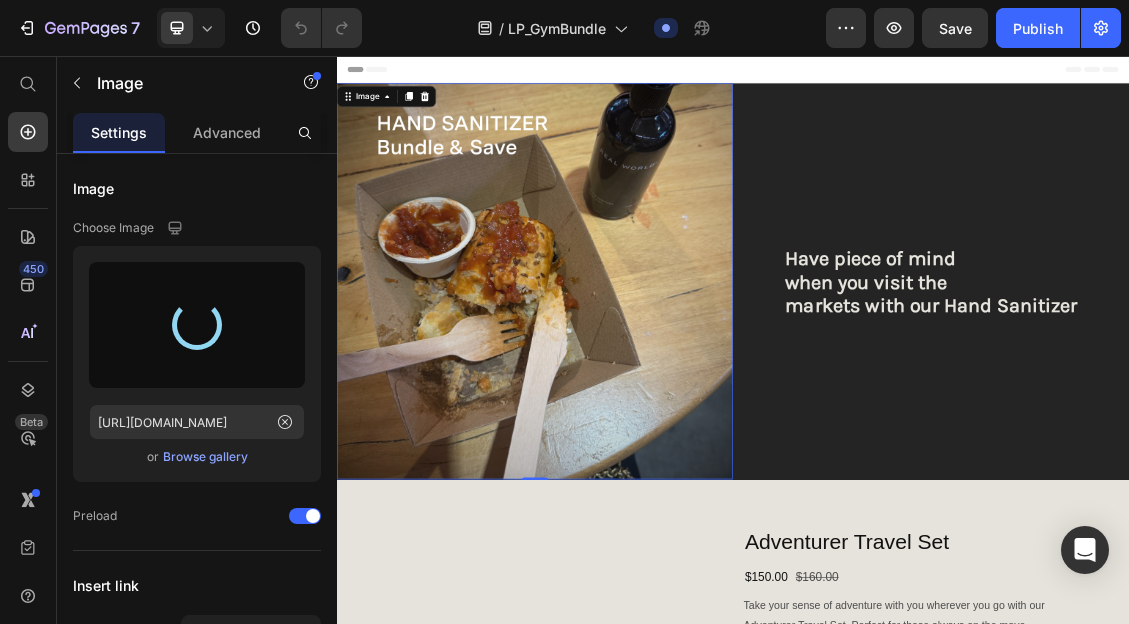 type on "[URL][DOMAIN_NAME]" 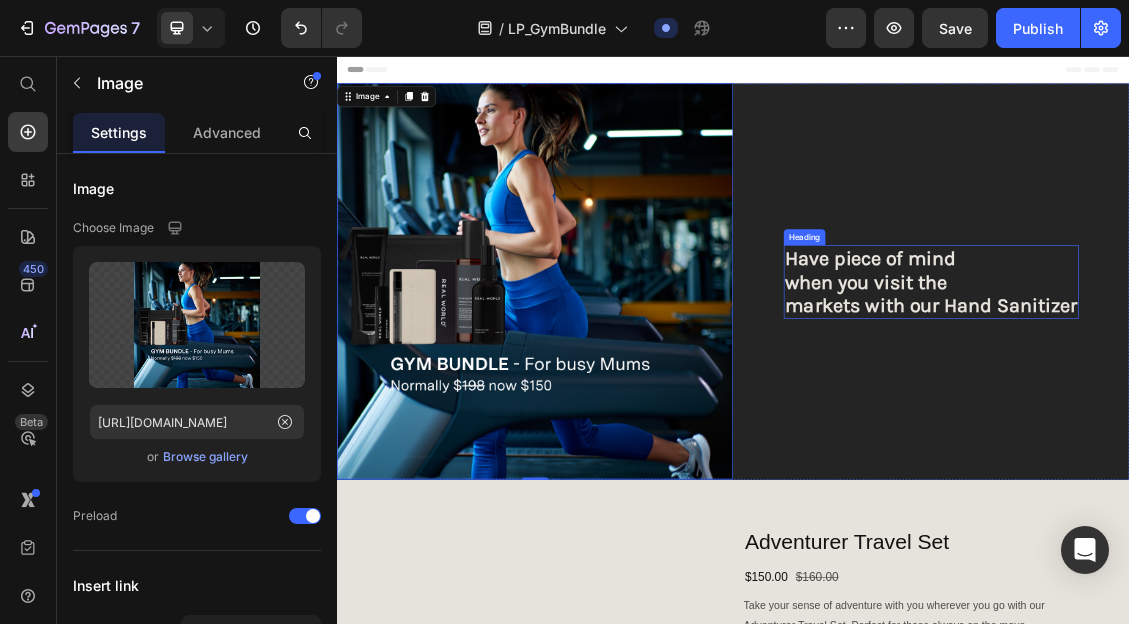 click on "Have piece of mind  when you visit the  markets with our Hand Sanitizer" at bounding box center [1237, 398] 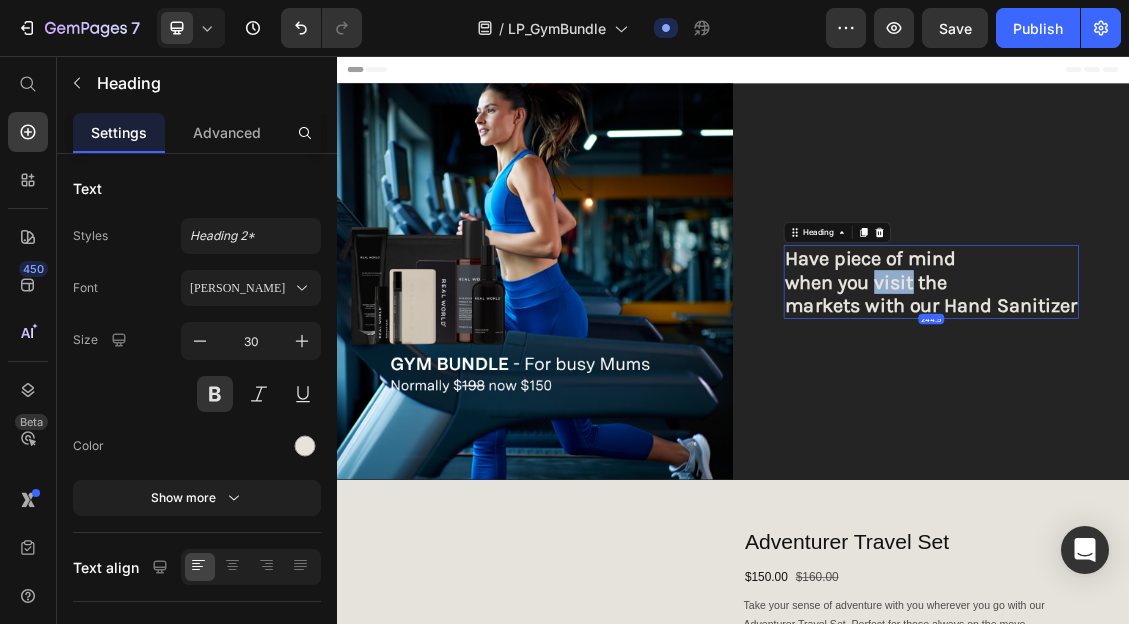 click on "Have piece of mind  when you visit the  markets with our Hand Sanitizer" at bounding box center (1237, 398) 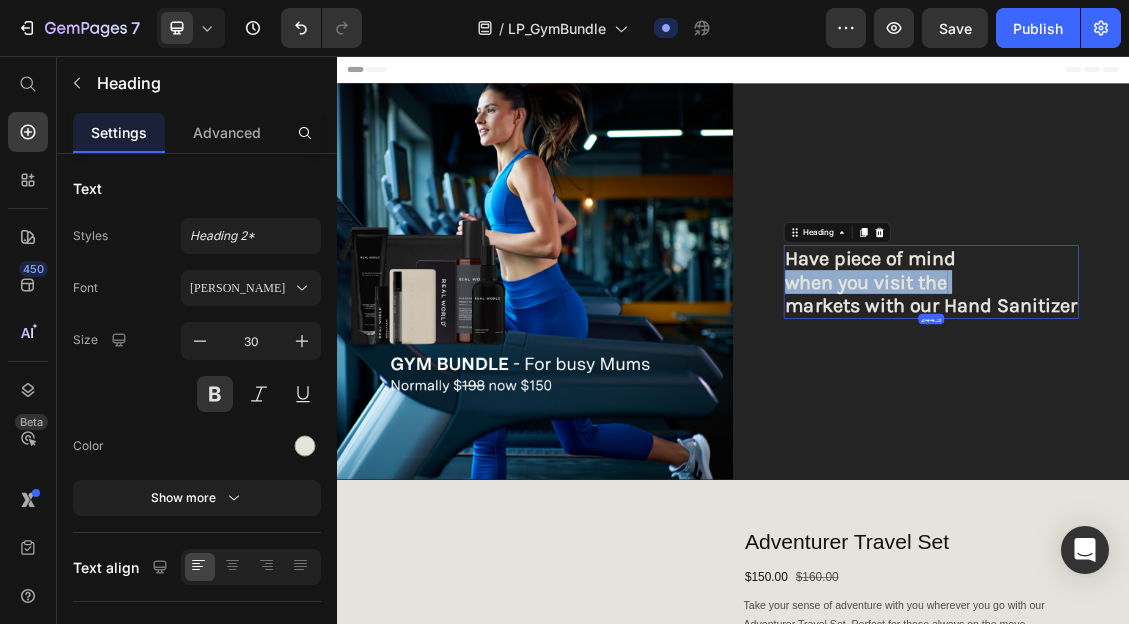 click on "Have piece of mind  when you visit the  markets with our Hand Sanitizer" at bounding box center (1237, 398) 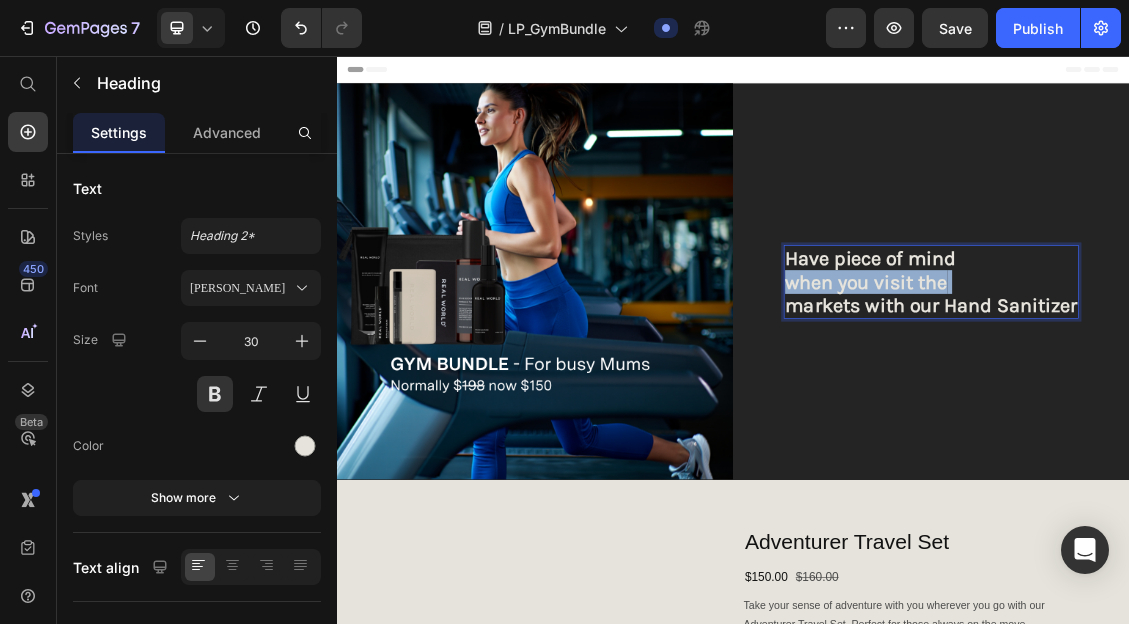 click on "Have piece of mind  when you visit the  markets with our Hand Sanitizer" at bounding box center (1237, 398) 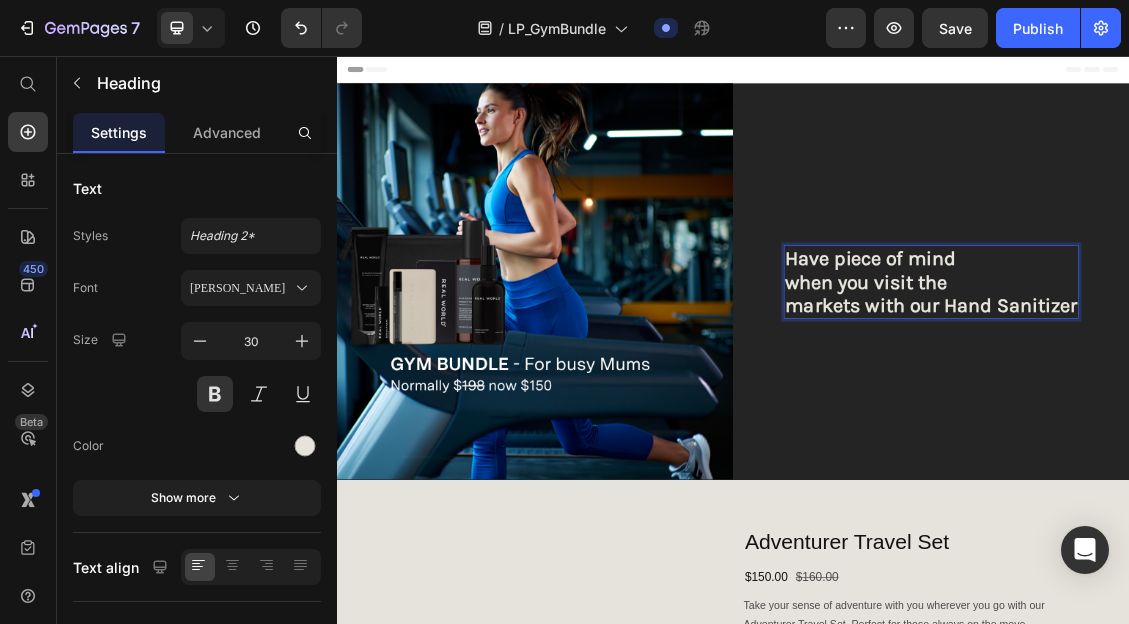 click on "Have piece of mind  when you visit the  markets with our Hand Sanitizer" at bounding box center (1237, 398) 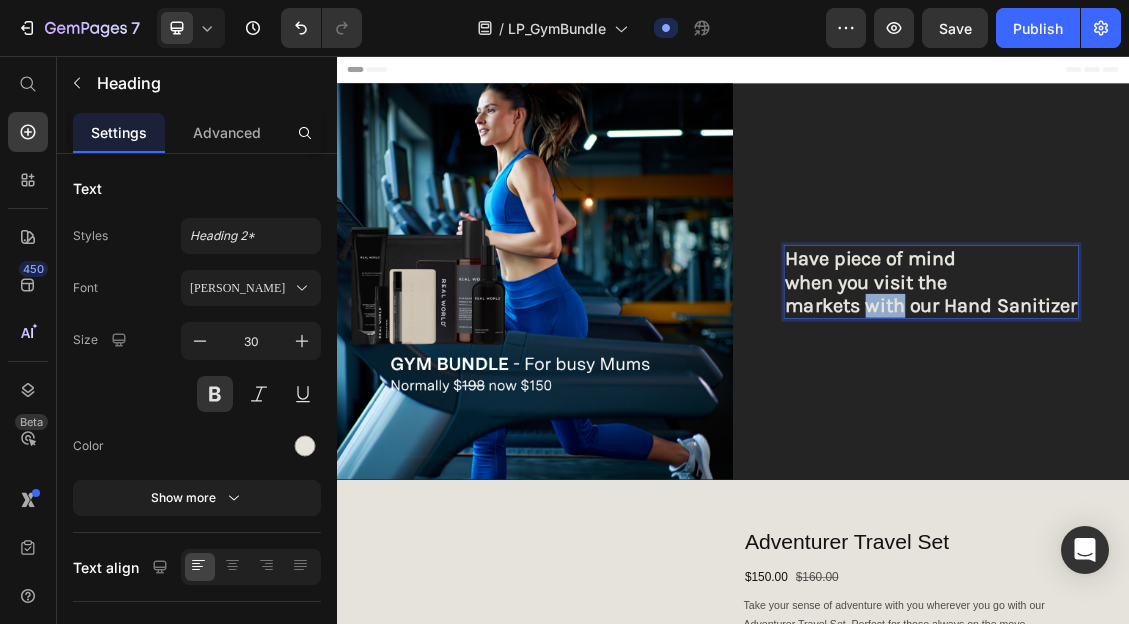 click on "Have piece of mind  when you visit the  markets with our Hand Sanitizer" at bounding box center [1237, 398] 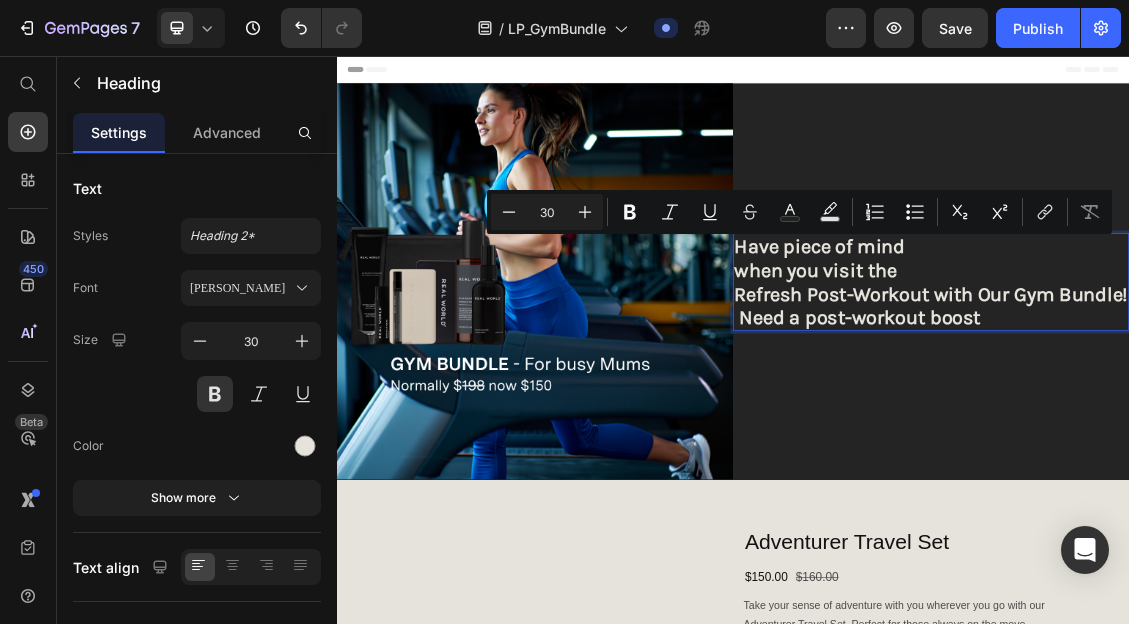 drag, startPoint x: 1197, startPoint y: 384, endPoint x: 938, endPoint y: 357, distance: 260.40353 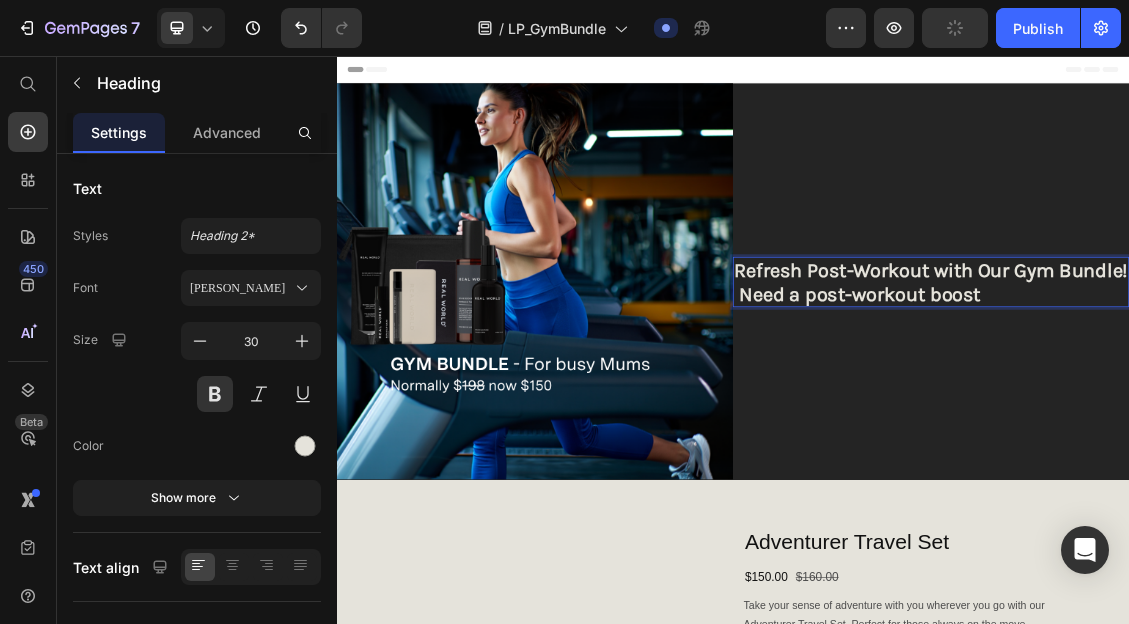 click on "Refresh Post-Workout with Our Gym Bundle!  Need a post-workout boost" at bounding box center (1237, 398) 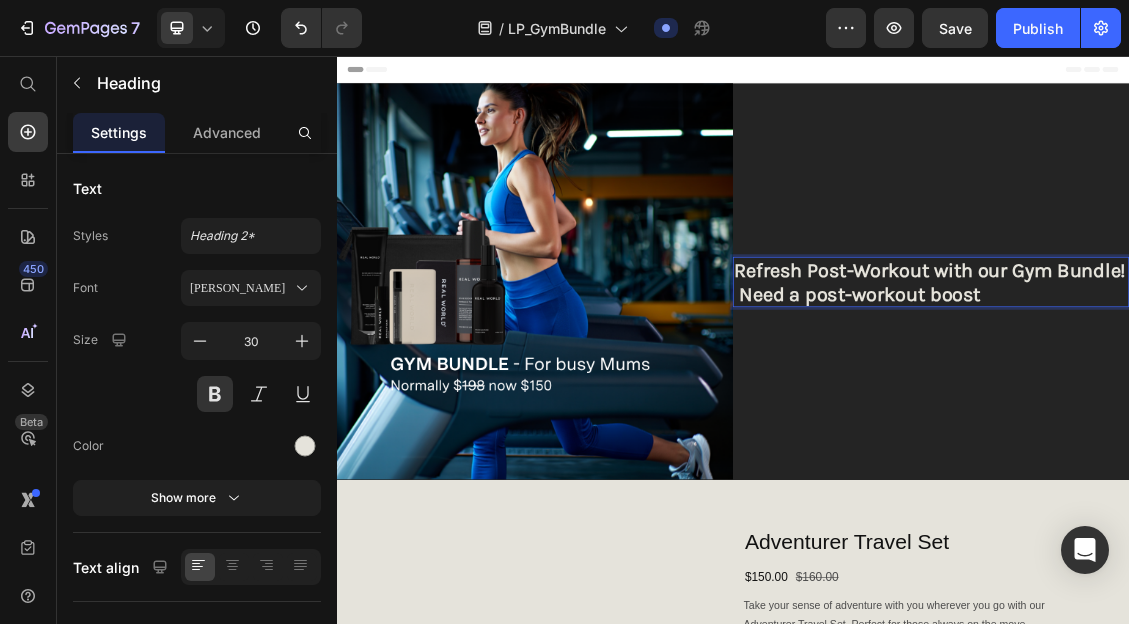click on "Refresh Post-Workout with our Gym Bundle!  Need a post-workout boost" at bounding box center [1237, 398] 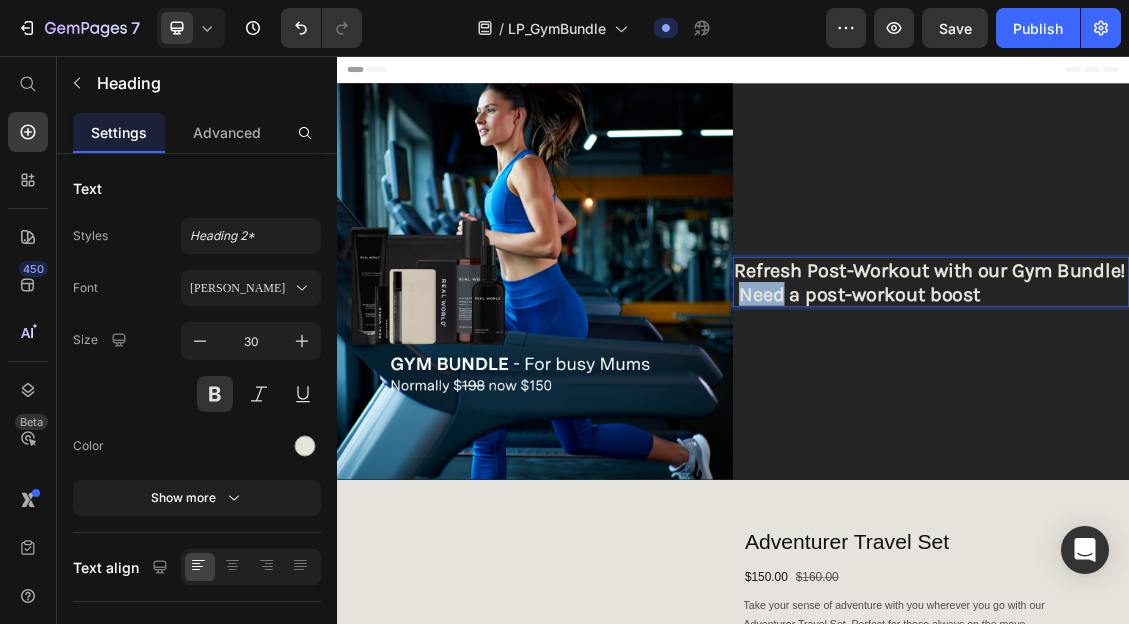 click on "Refresh Post-Workout with our Gym Bundle!  Need a post-workout boost" at bounding box center [1237, 398] 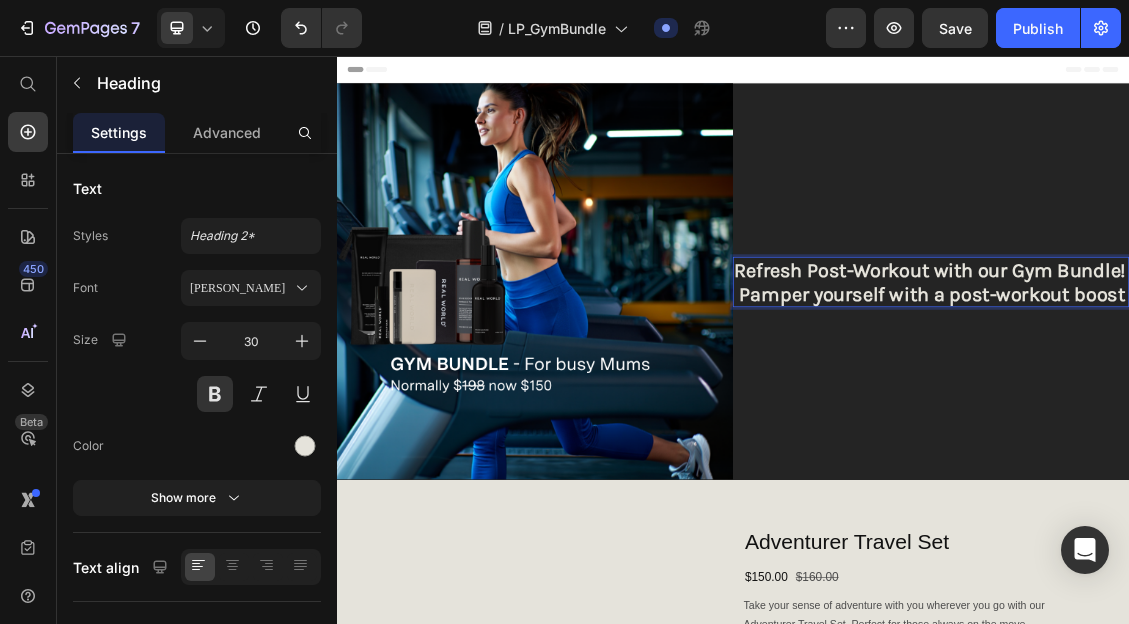 click on "Refresh Post-Workout with our Gym Bundle!  Pamper yourself with a post-workout boost" at bounding box center (1237, 398) 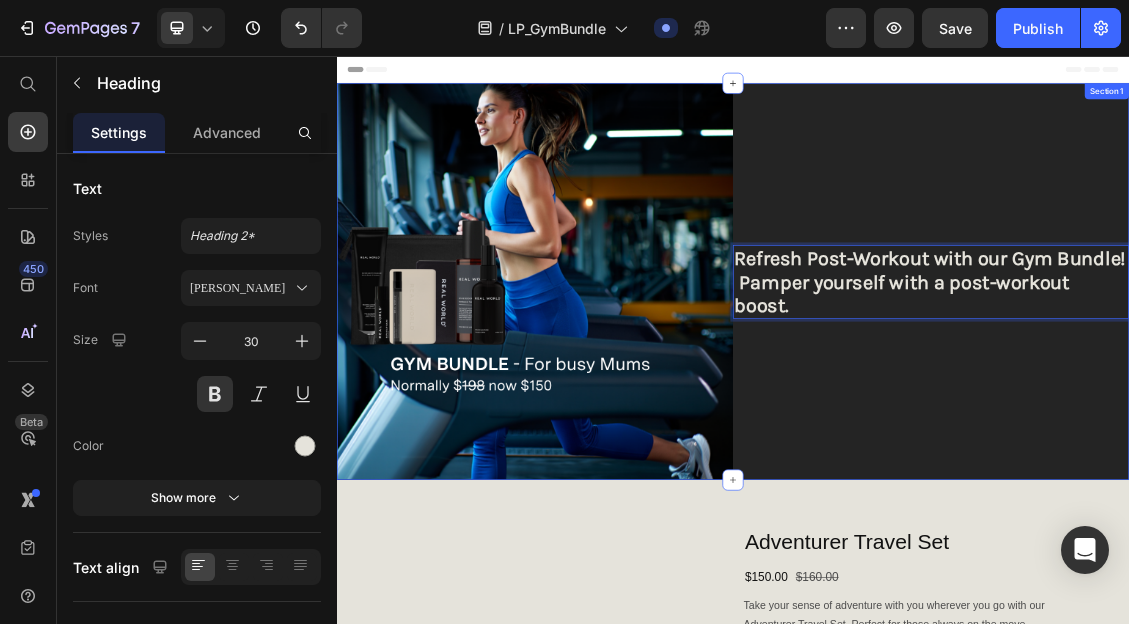 click on "Refresh Post-Workout with our Gym Bundle!  Pamper yourself with a post-workout boost. Heading   244.5" at bounding box center [1237, 397] 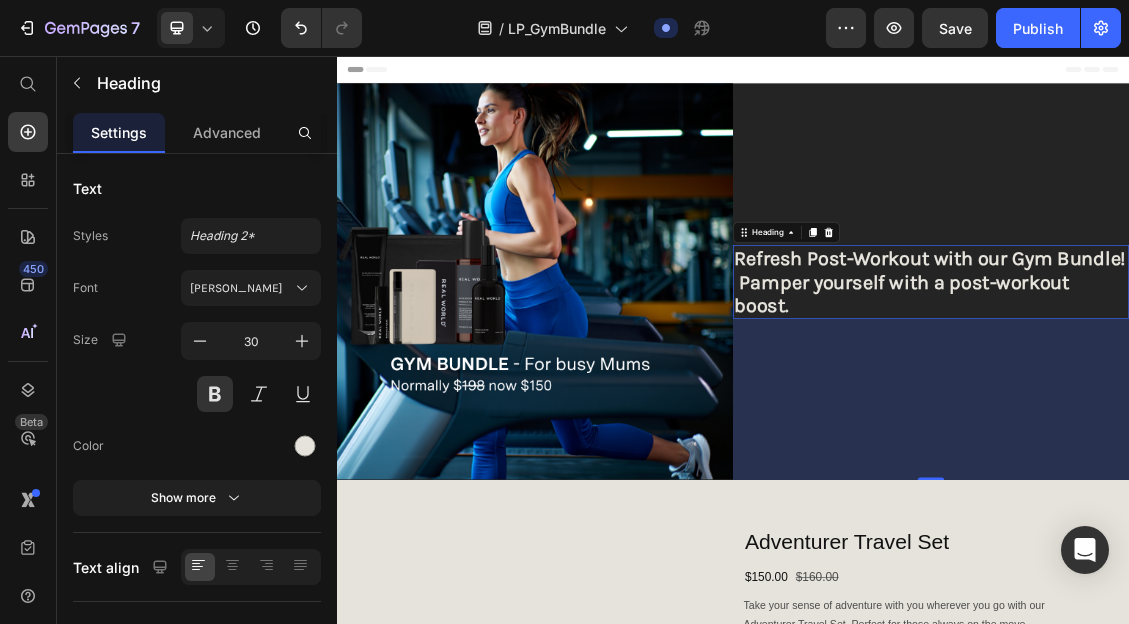 click on "Refresh Post-Workout with our Gym Bundle!  Pamper yourself with a post-workout boost." at bounding box center (1237, 398) 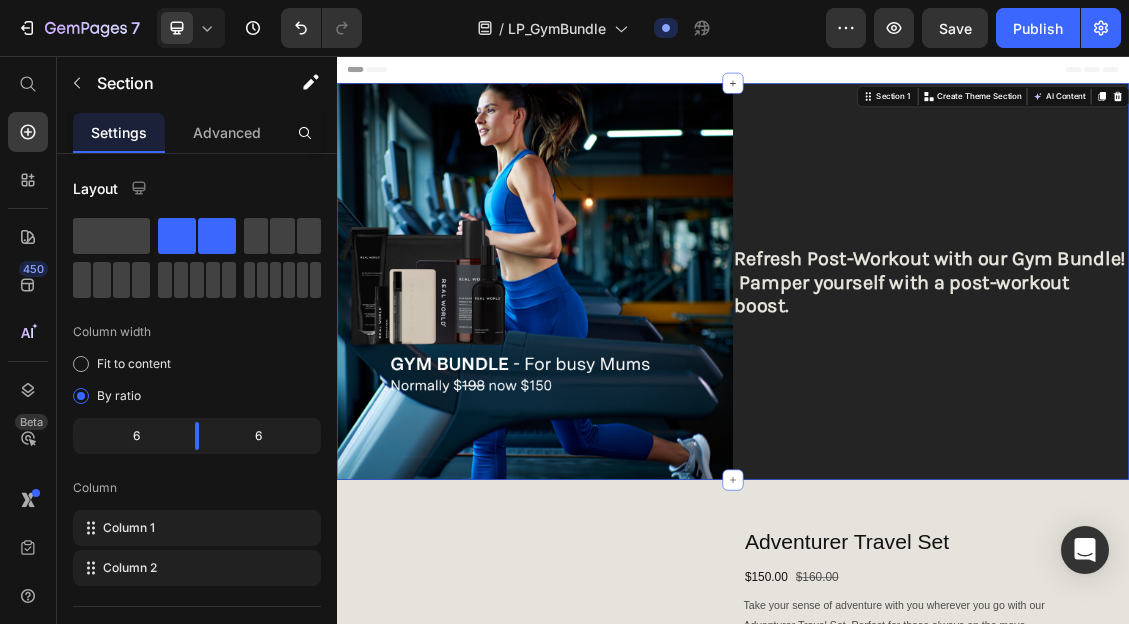 click on "Refresh Post-Workout with our Gym Bundle!  Pamper yourself with a post-workout boost. Heading" at bounding box center [1237, 397] 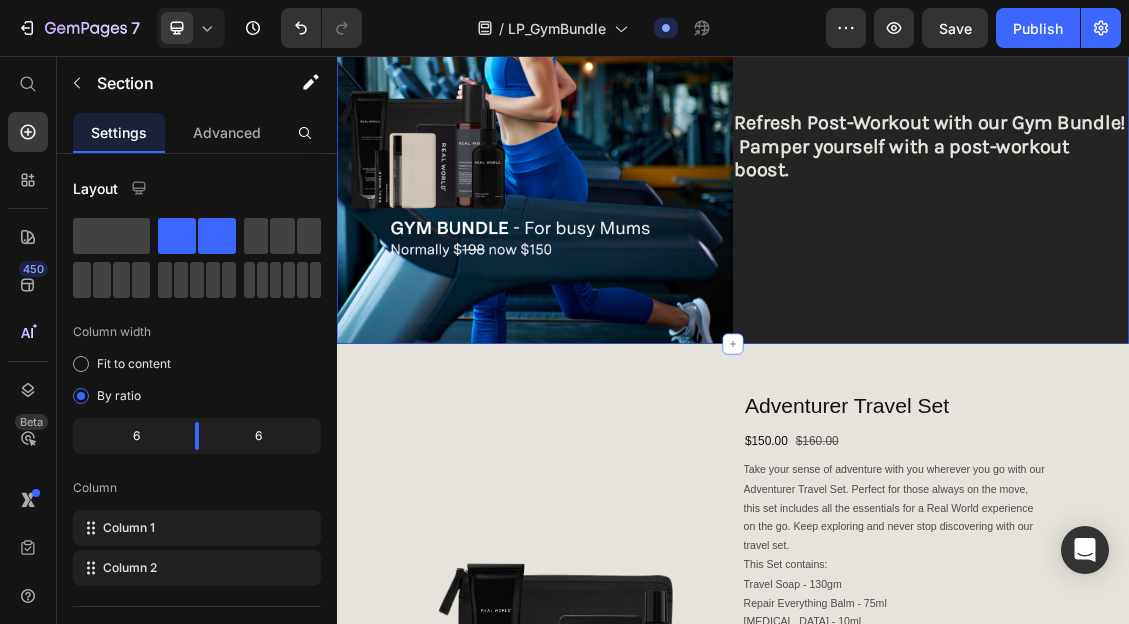 scroll, scrollTop: 222, scrollLeft: 0, axis: vertical 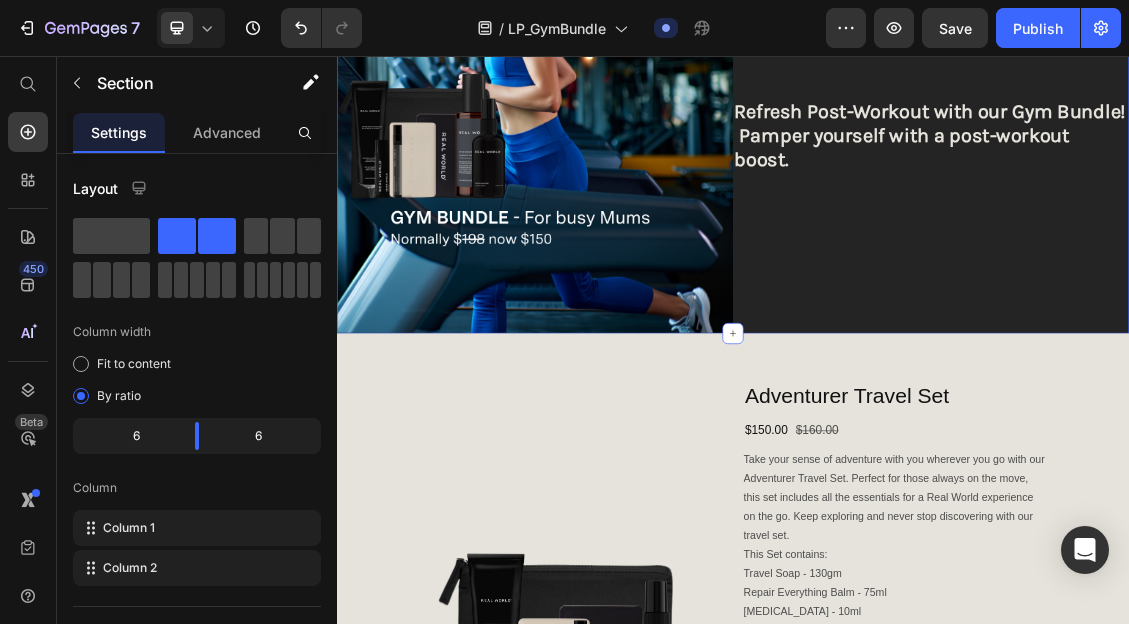 click on "Adventurer Travel Set Product Title $150.00 Product Price $160.00 Product Price Row Take your sense of adventure with you wherever you go with our Adventurer Travel Set. Perfect for those always on the move, this set includes all the essentials for a Real World experience on the go. Keep exploring and never stop discovering with our travel set.
This Set contains:
Travel Soap - 130gm Repair Everything Balm - 75ml [MEDICAL_DATA] - 10ml Travel Body Spray - 10ml Hand Sanitizer - 100ml Black Toilet Bag Show more Product Description This product has only default variant Product Variants & Swatches Quantity Text Block 1 Product Quantity
Add to cart Add to Cart Buy it now Dynamic Checkout" at bounding box center (1181, 932) 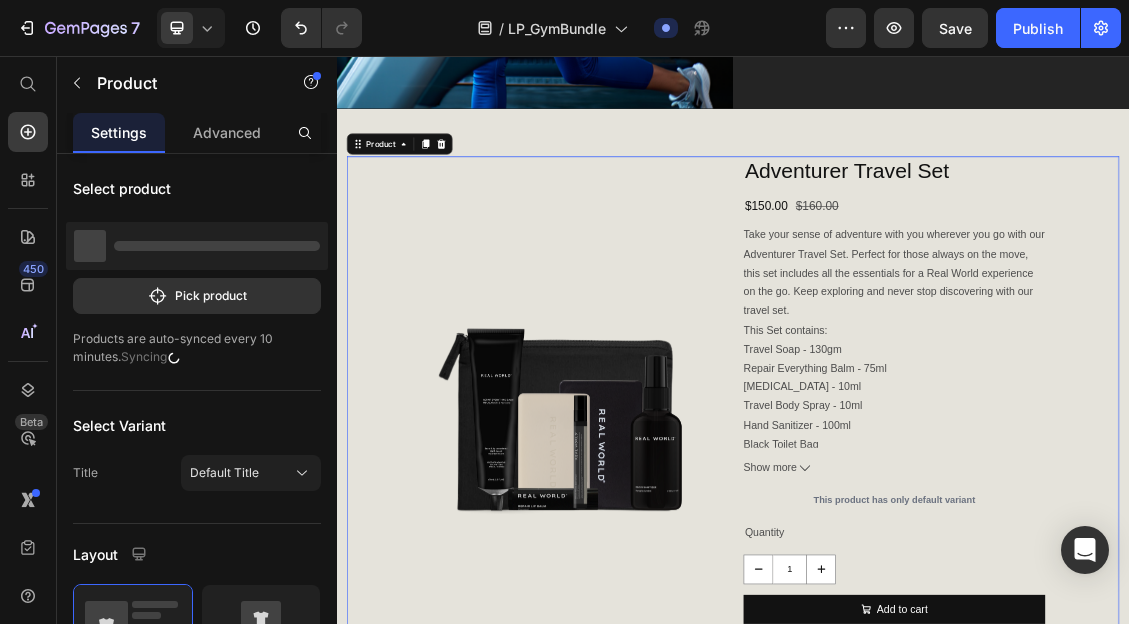 scroll, scrollTop: 624, scrollLeft: 0, axis: vertical 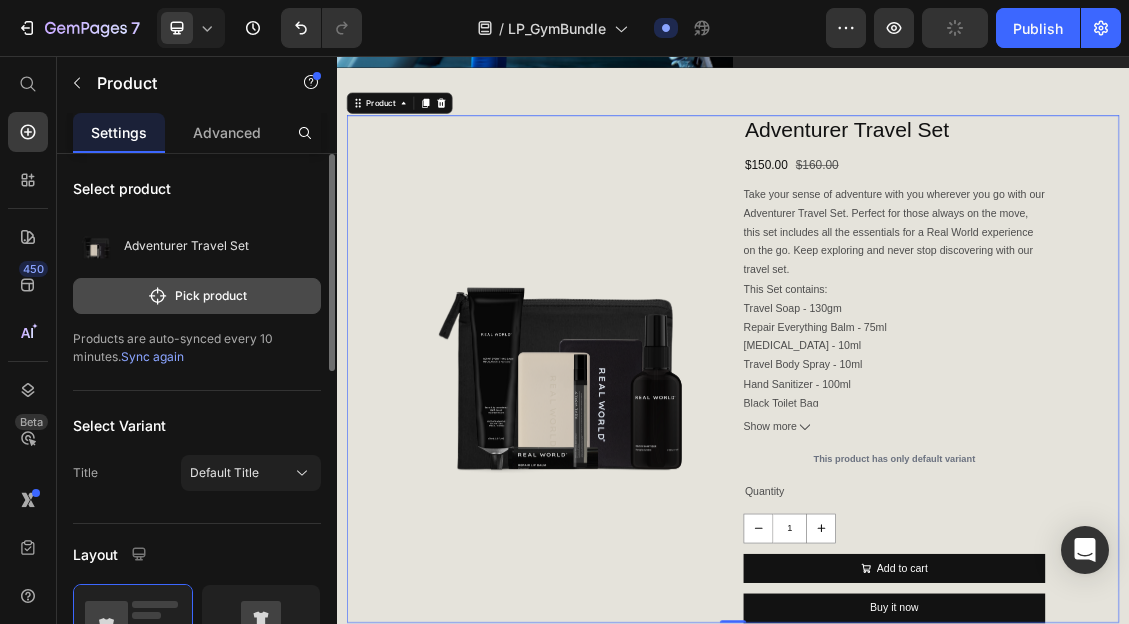 click on "Pick product" at bounding box center [197, 296] 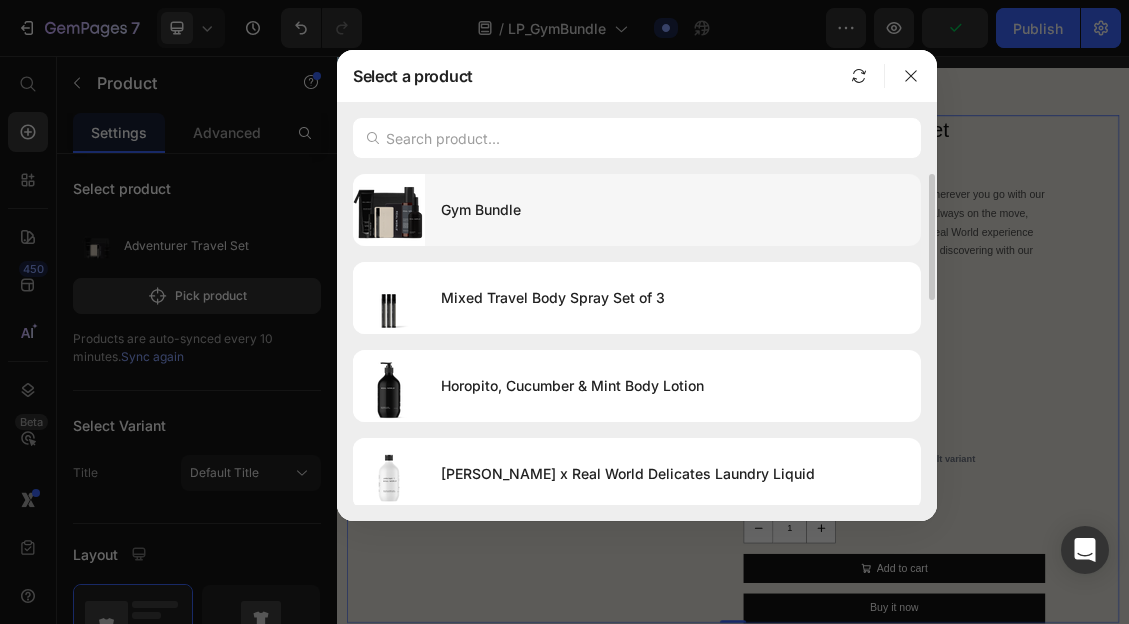 click on "Gym Bundle" at bounding box center (673, 210) 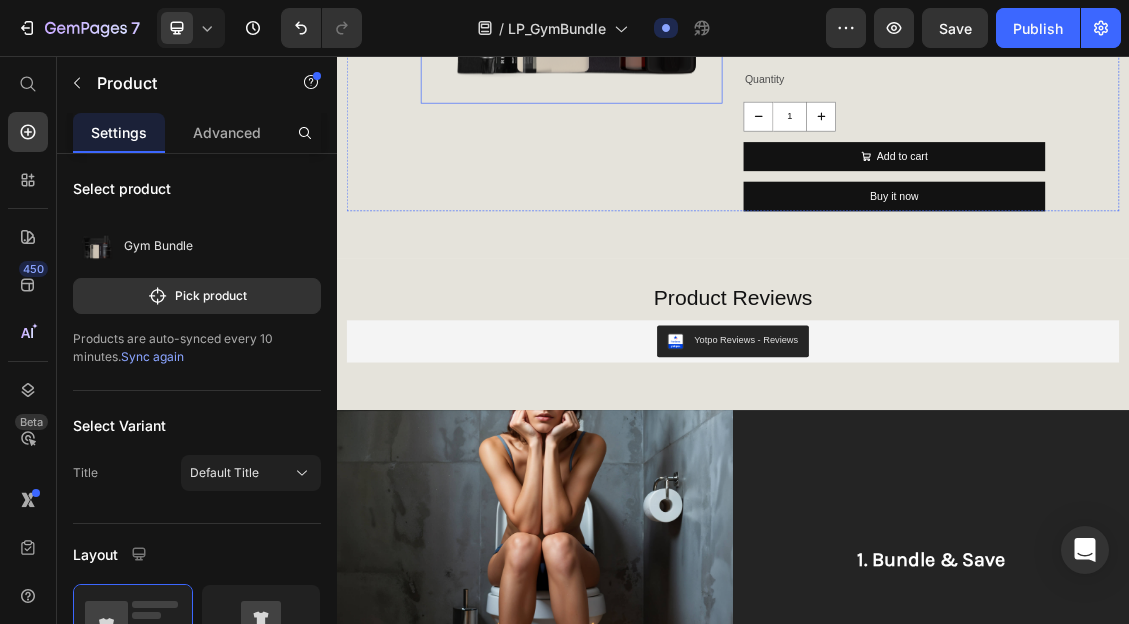 scroll, scrollTop: 1199, scrollLeft: 0, axis: vertical 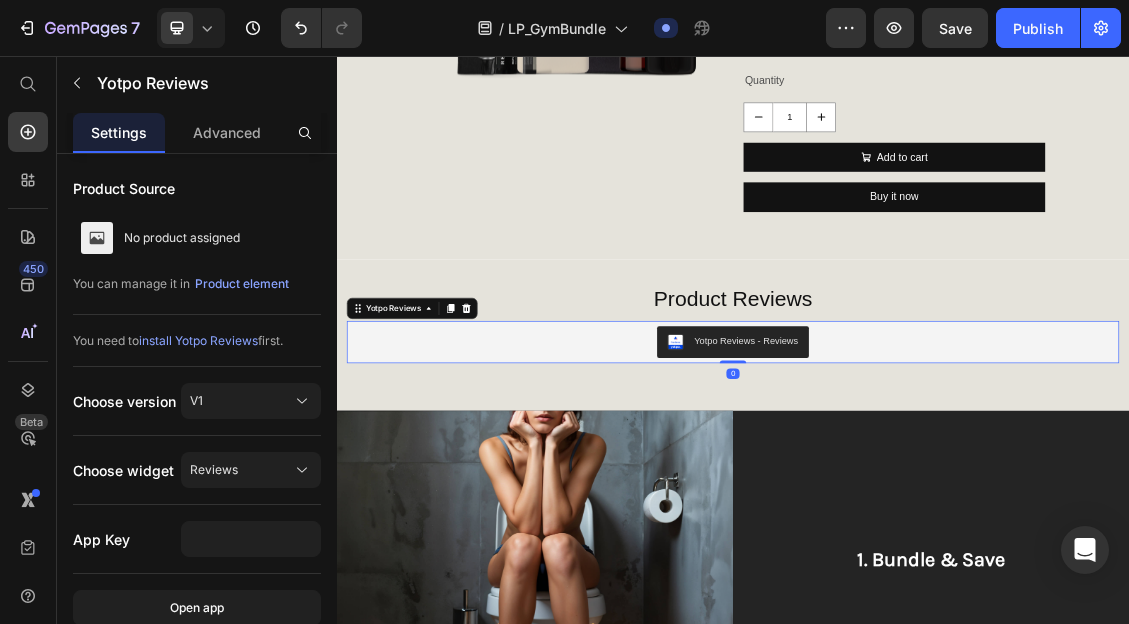 click on "Yotpo Reviews - Reviews" at bounding box center (956, 487) 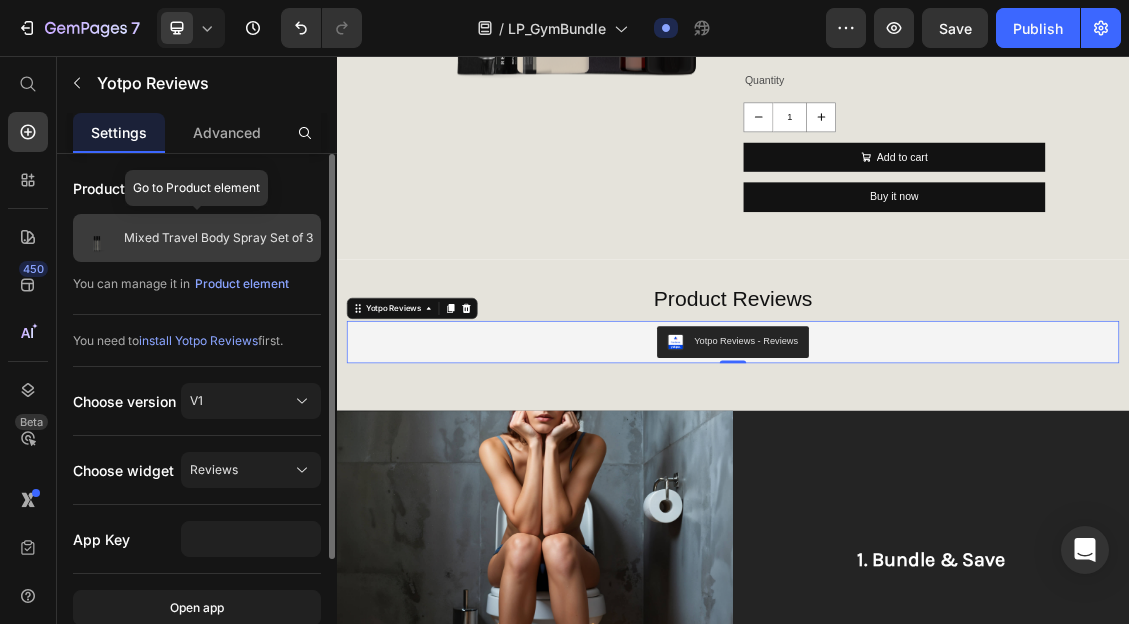 click on "Mixed Travel Body Spray Set of 3" at bounding box center [218, 238] 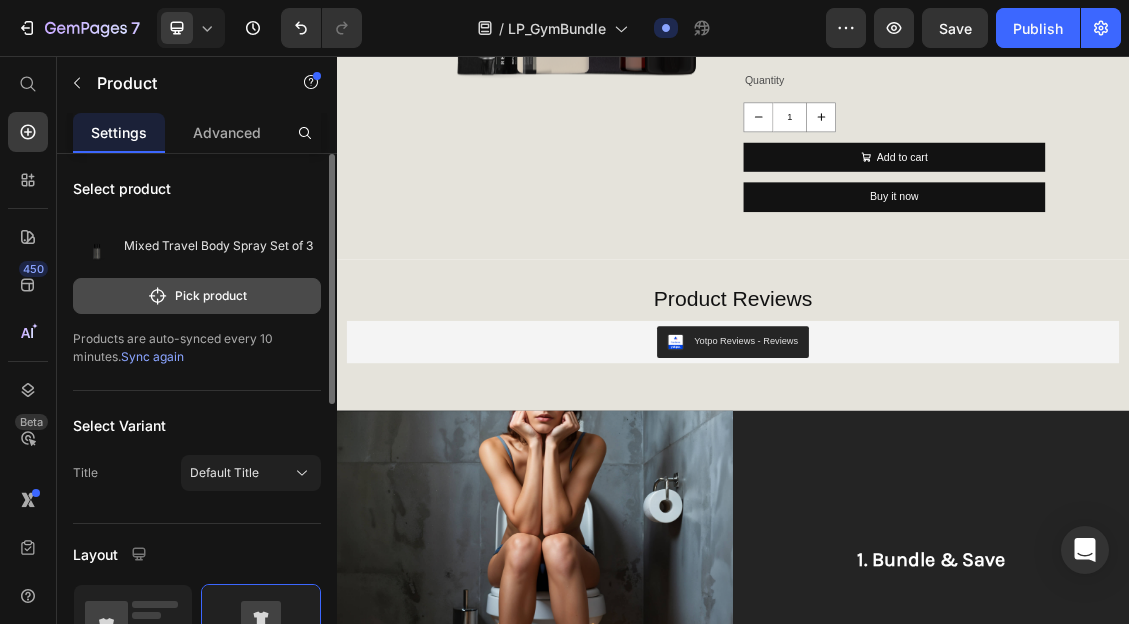click on "Pick product" at bounding box center (197, 296) 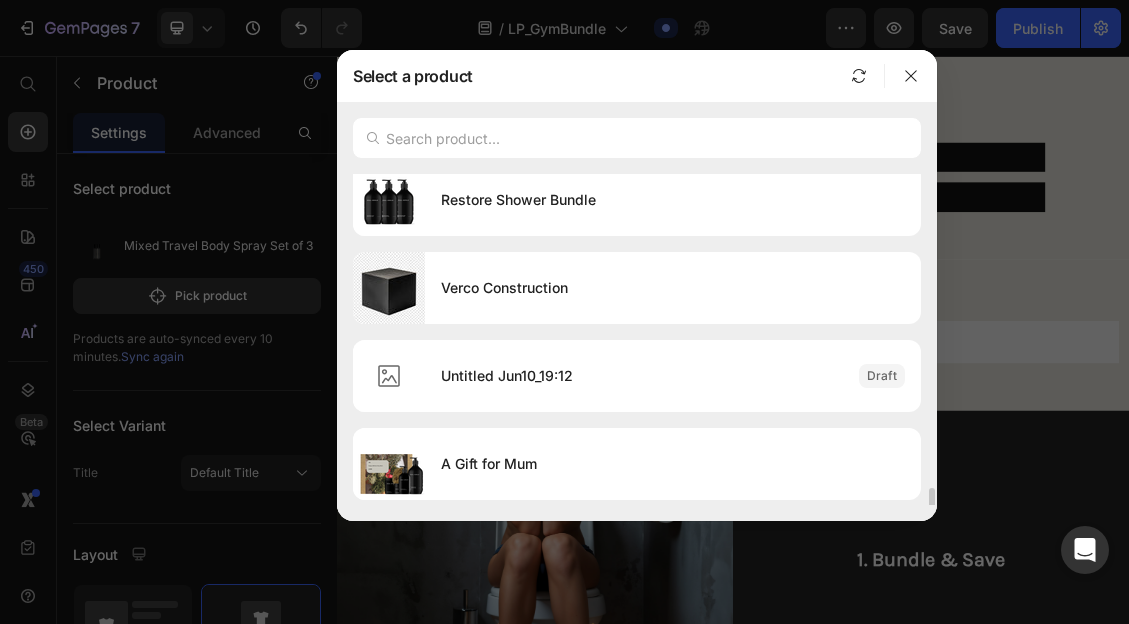scroll, scrollTop: 0, scrollLeft: 0, axis: both 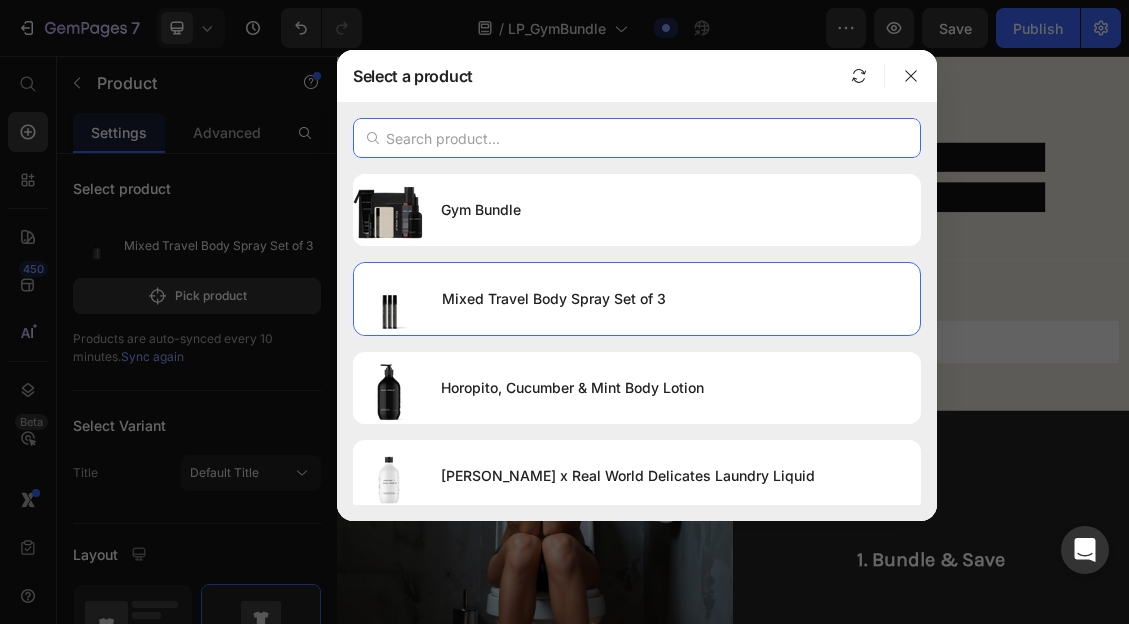 click at bounding box center [637, 138] 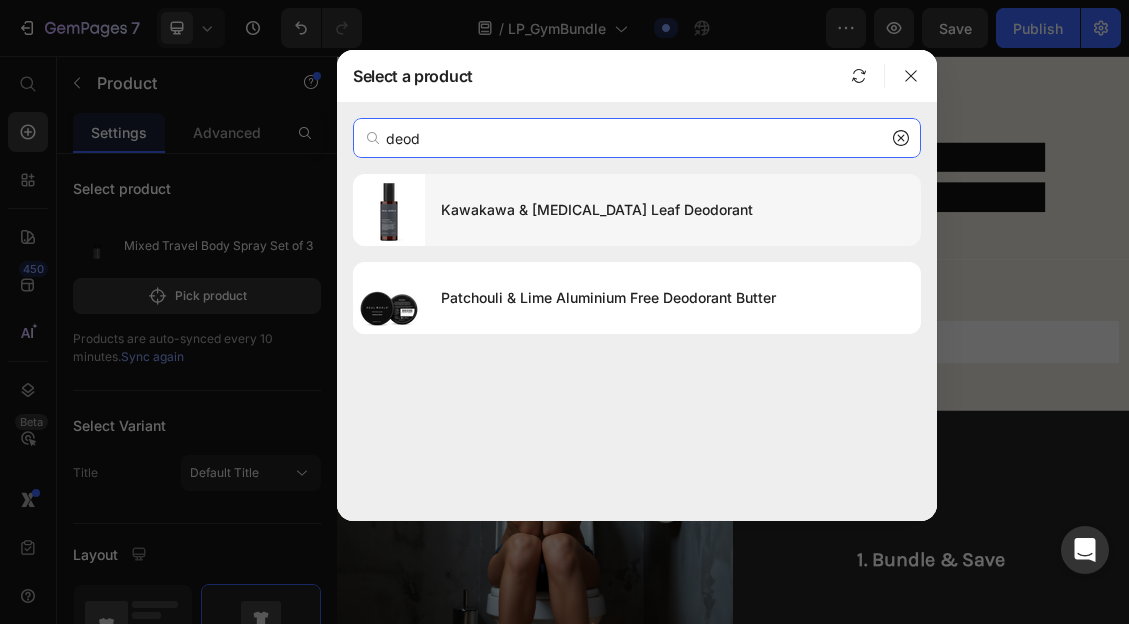 type on "deod" 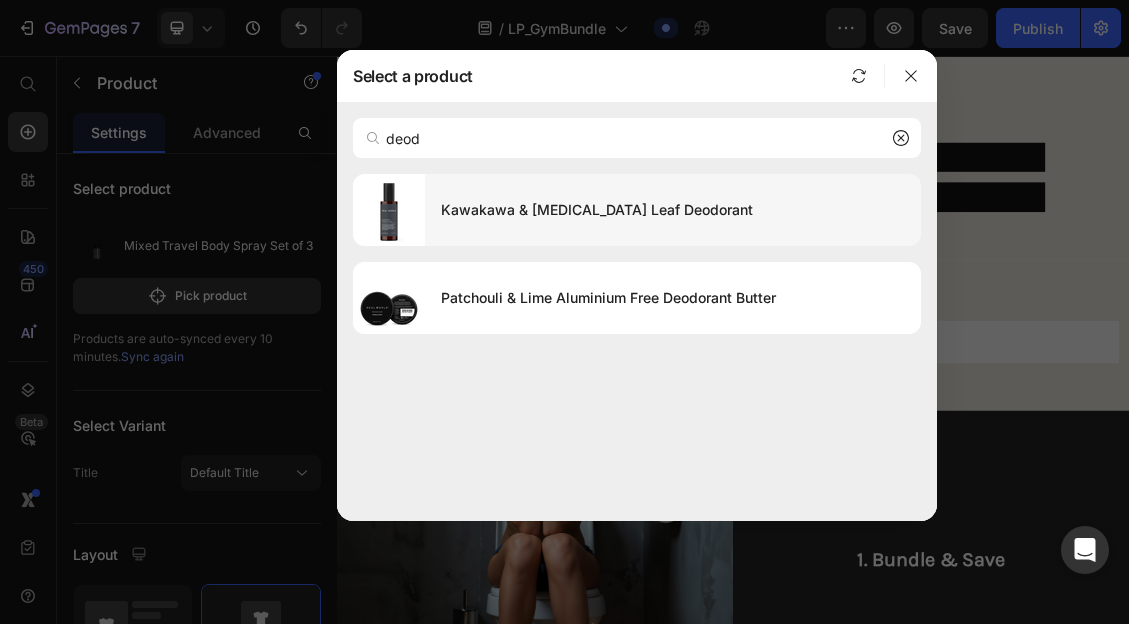 click on "Kawakawa & [MEDICAL_DATA] Leaf Deodorant" at bounding box center (673, 210) 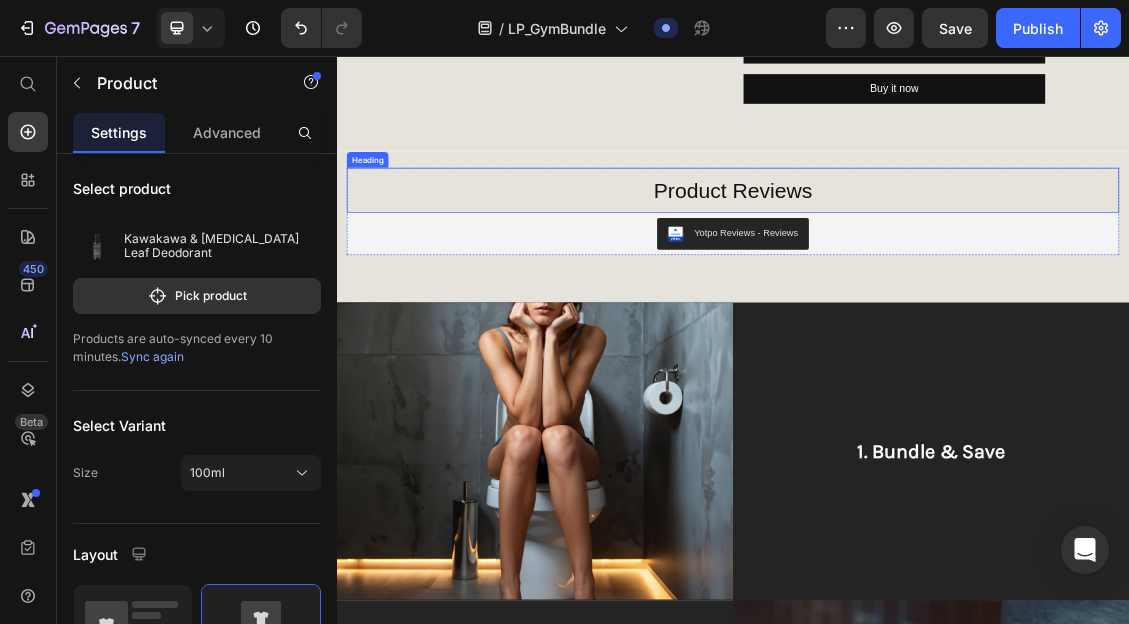 scroll, scrollTop: 1365, scrollLeft: 0, axis: vertical 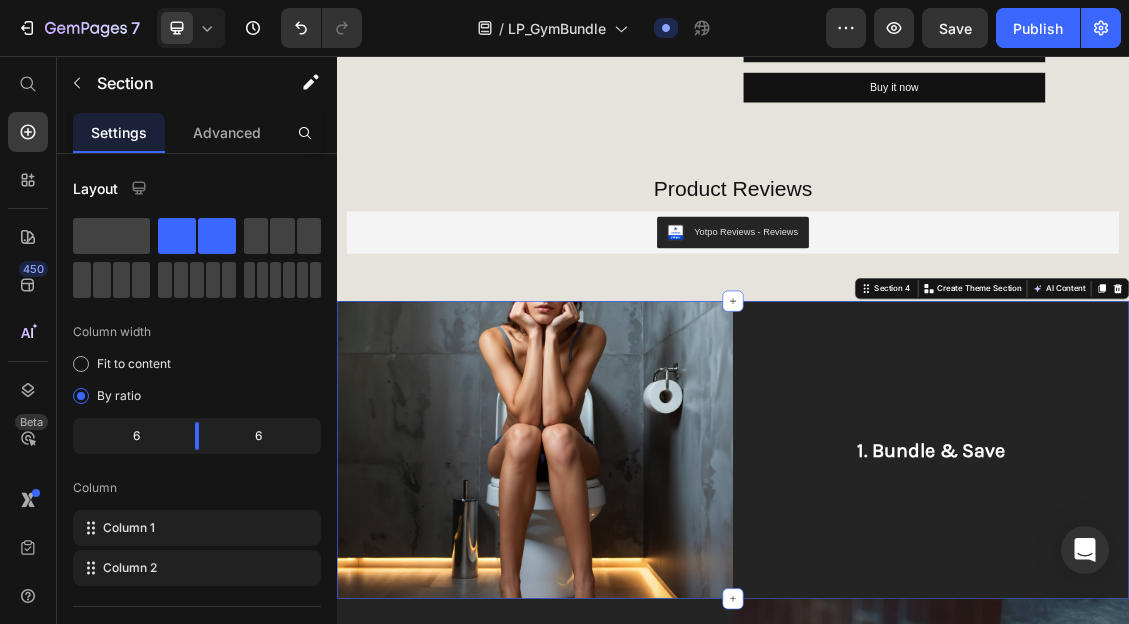 click on "1. Bundle & Save Heading" at bounding box center (1237, 652) 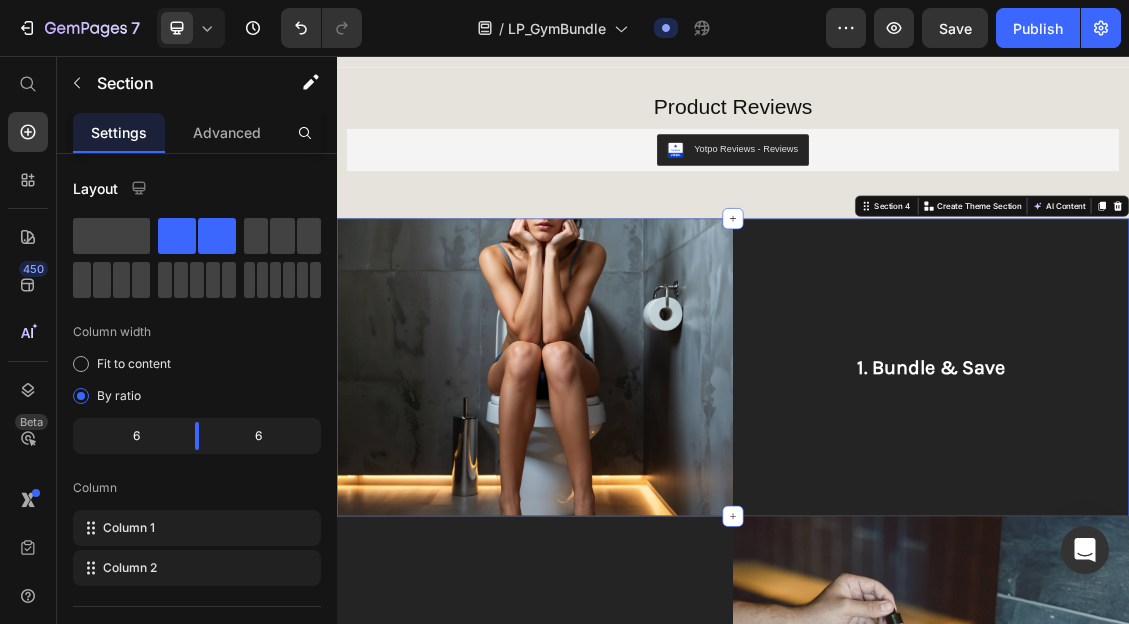 scroll, scrollTop: 1494, scrollLeft: 0, axis: vertical 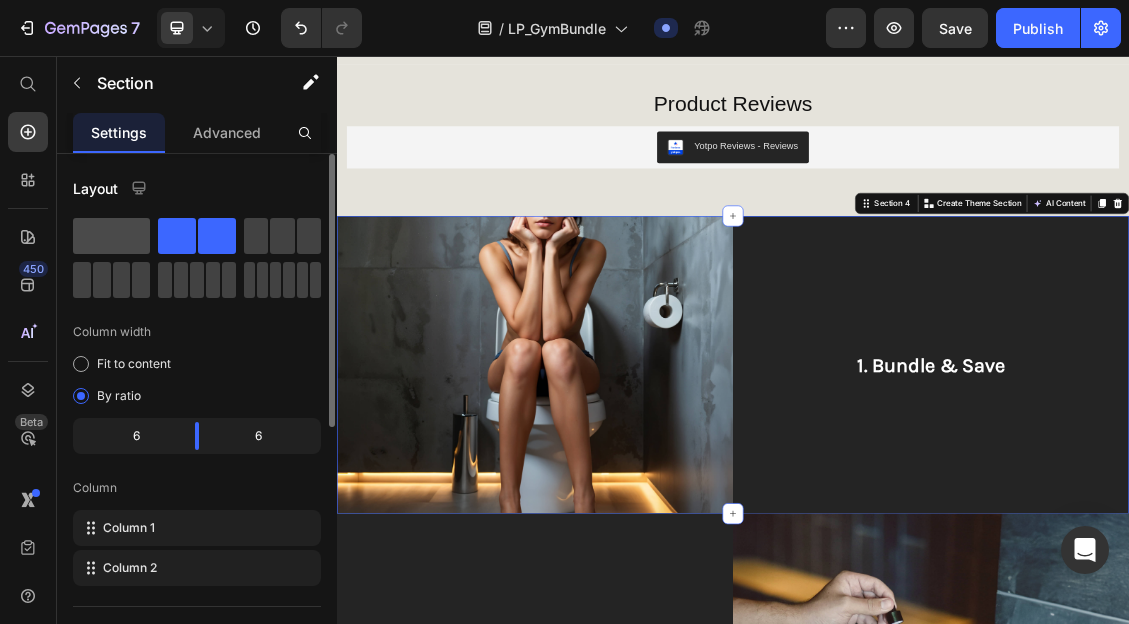 click 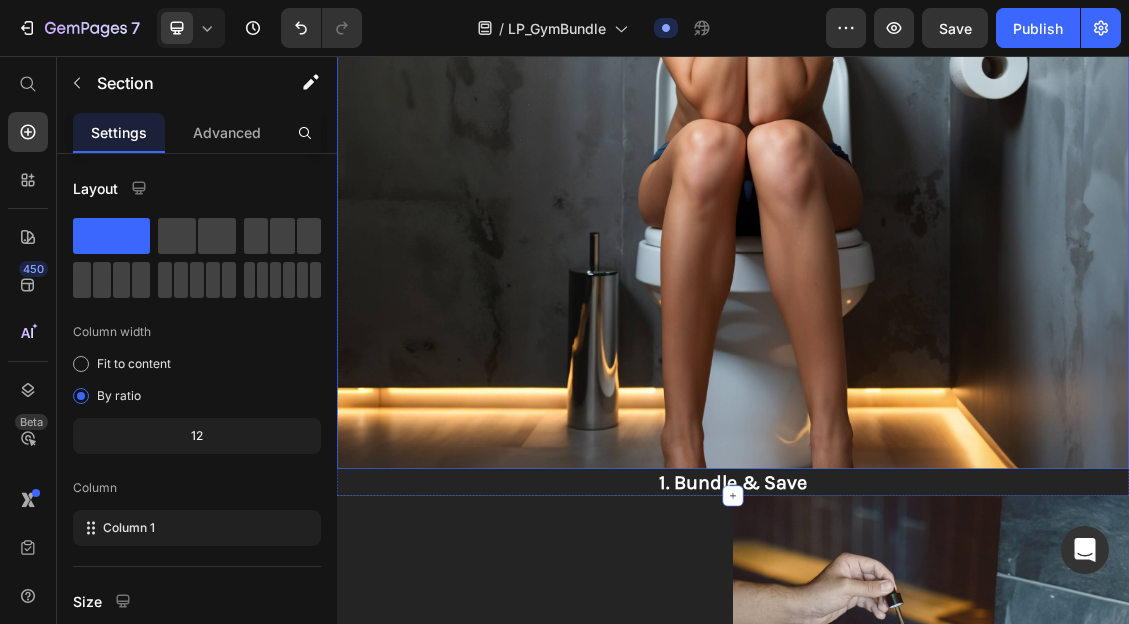 scroll, scrollTop: 2317, scrollLeft: 0, axis: vertical 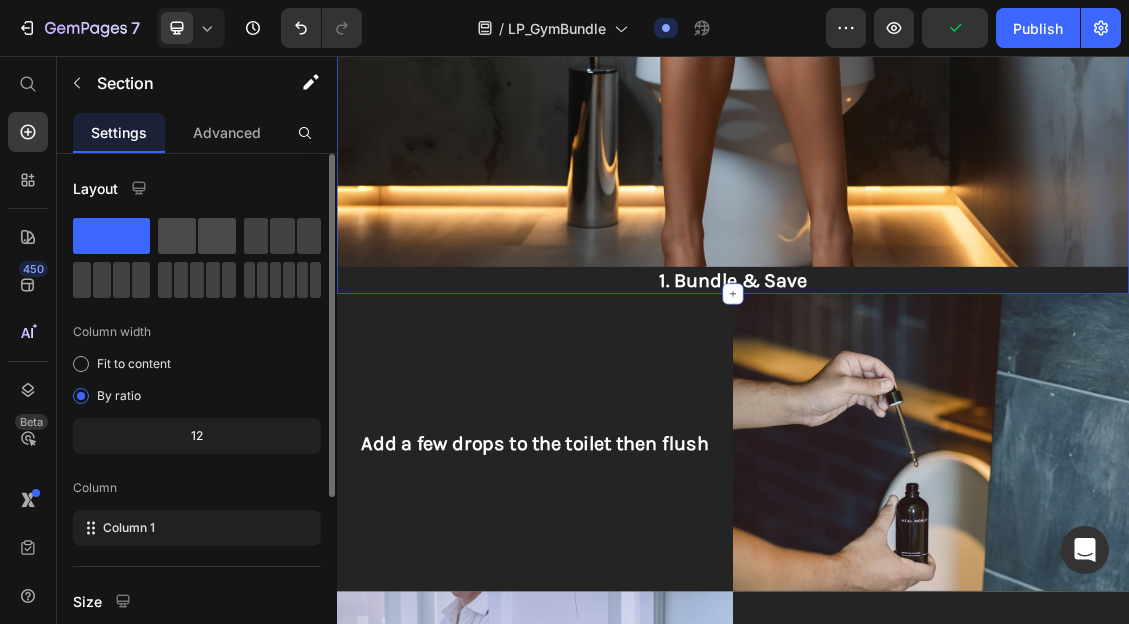click 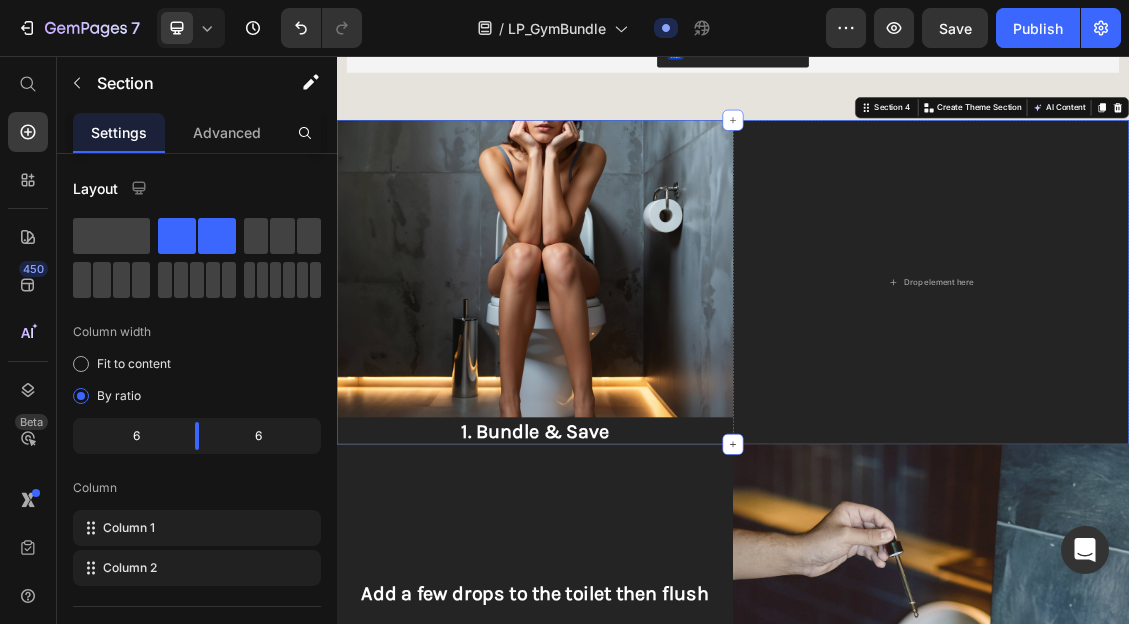 scroll, scrollTop: 1632, scrollLeft: 0, axis: vertical 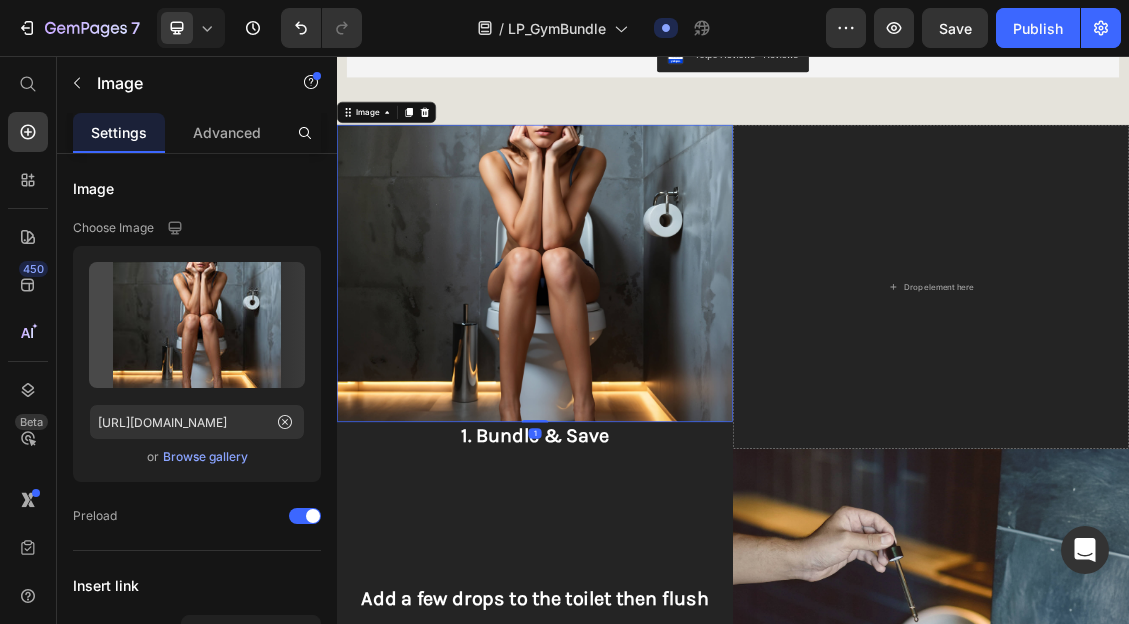 click at bounding box center (637, 385) 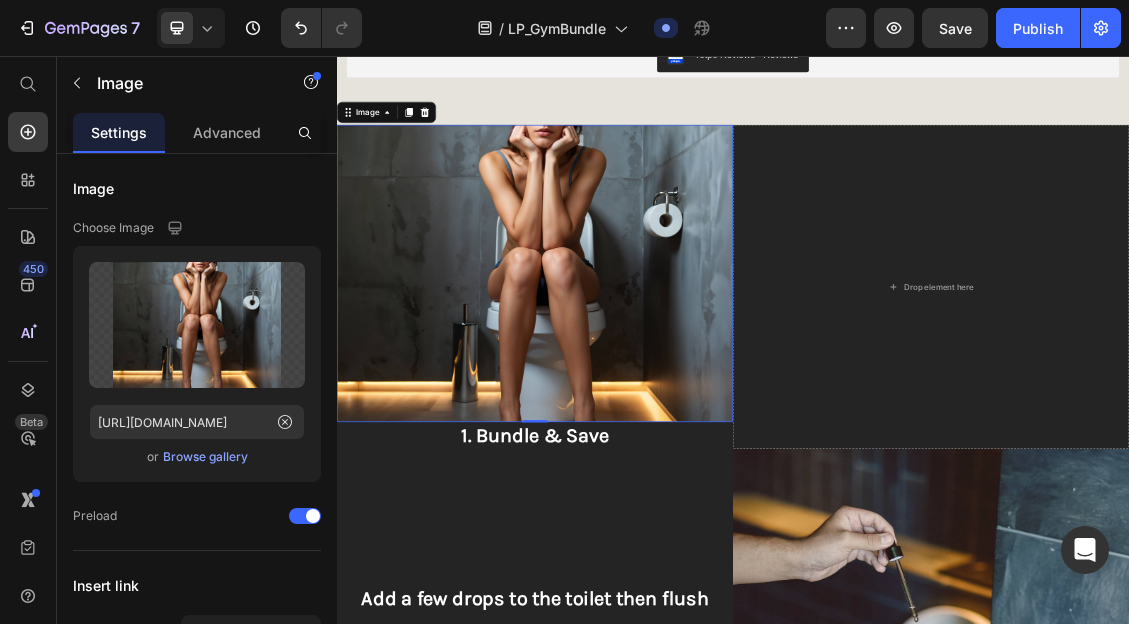 click at bounding box center (637, 385) 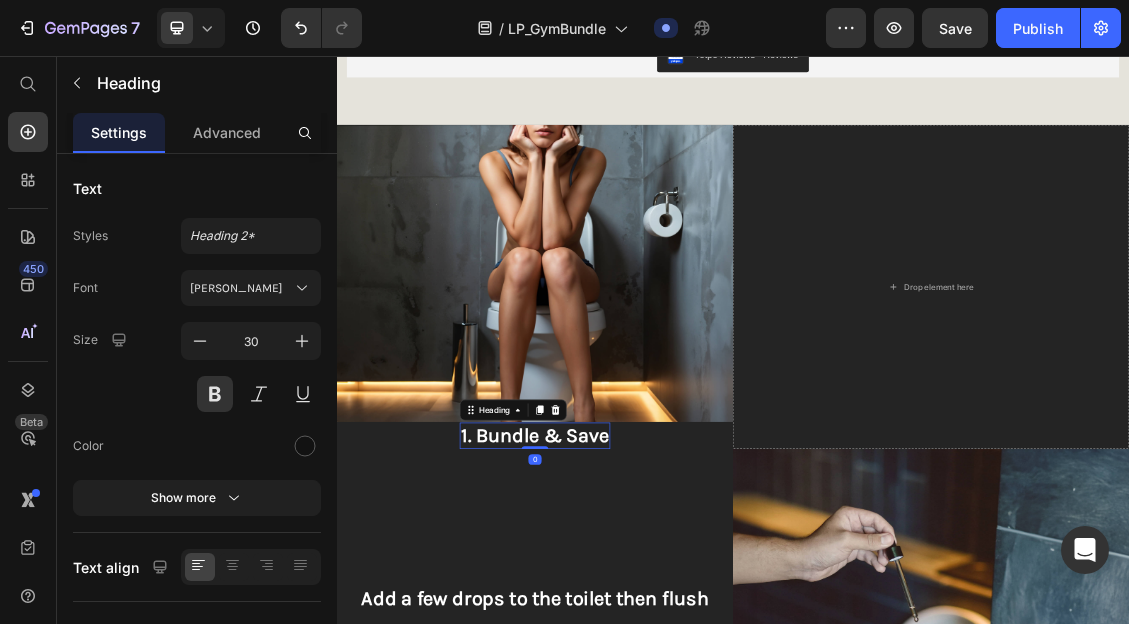 click on "1. Bundle & Save" at bounding box center (637, 631) 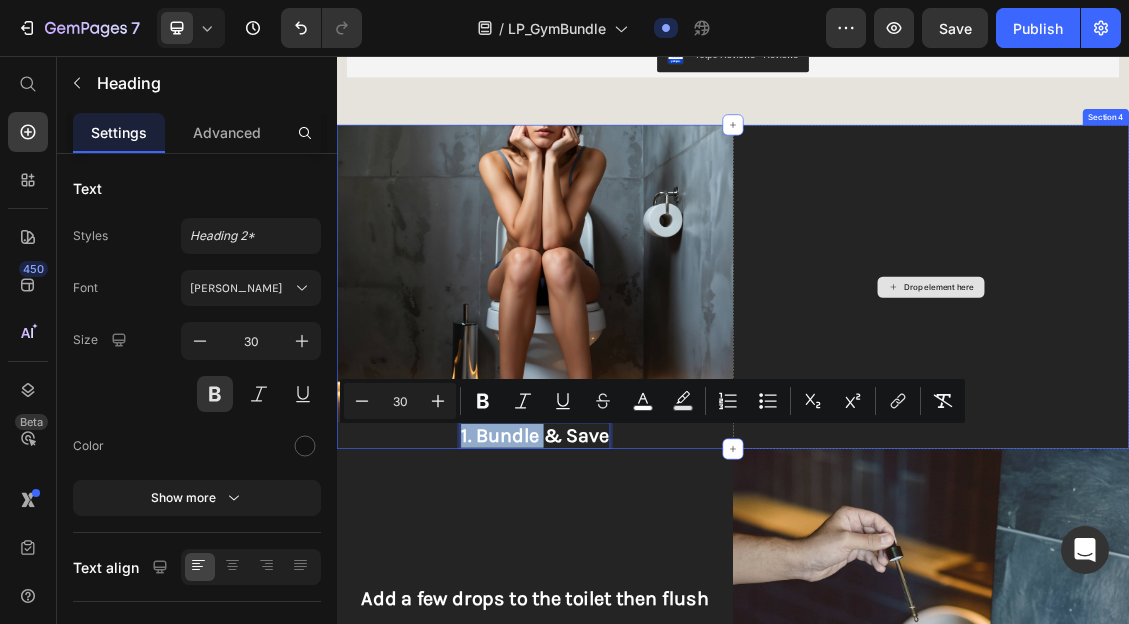 drag, startPoint x: 652, startPoint y: 629, endPoint x: 1194, endPoint y: 414, distance: 583.08575 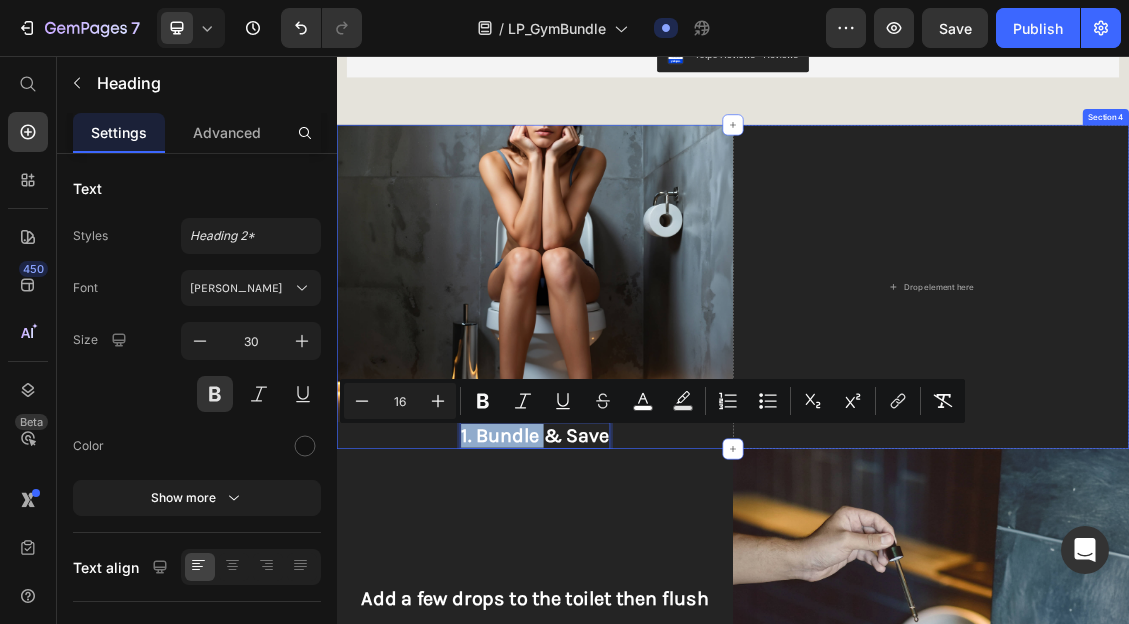 click on "Image 1. Bundle & Save Heading   0" at bounding box center [637, 405] 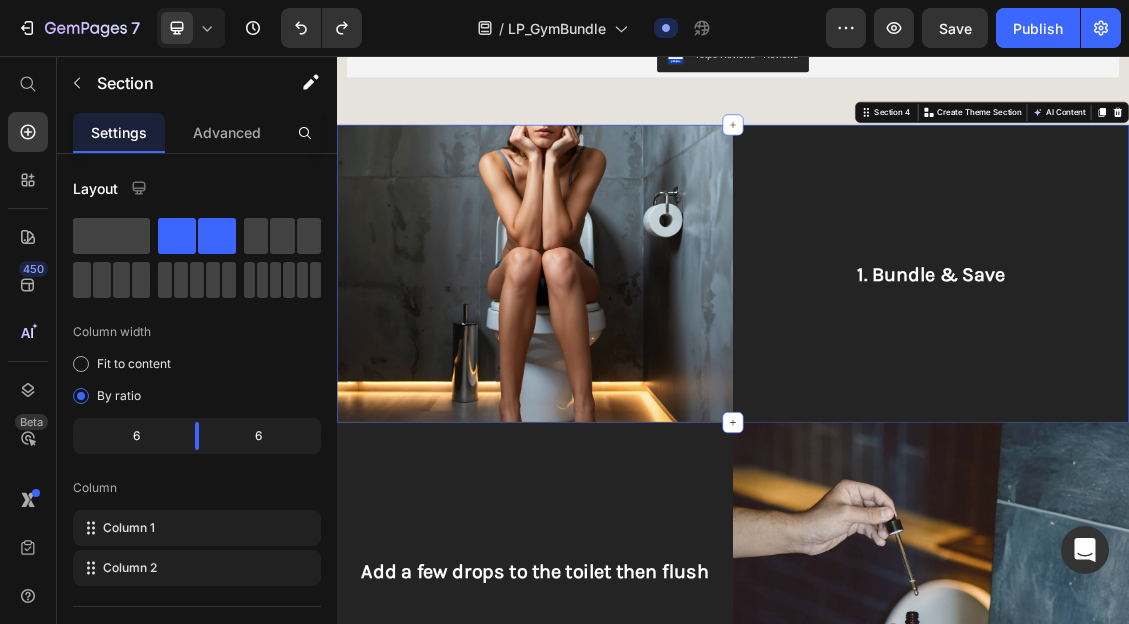 click on "1. Bundle & Save Heading" at bounding box center [1237, 385] 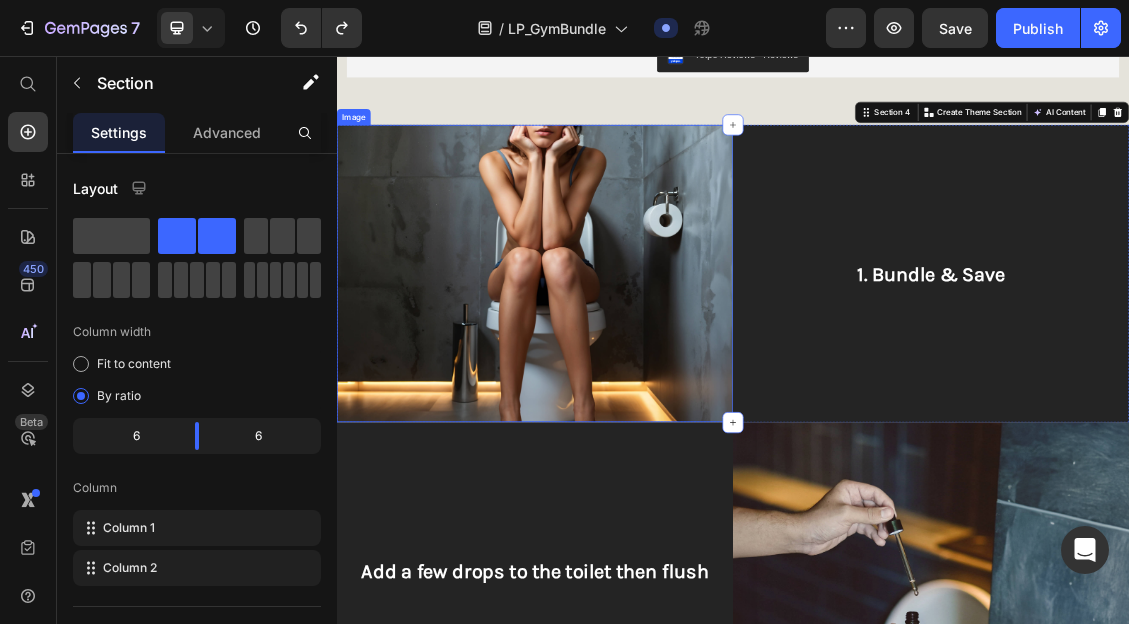 click at bounding box center [637, 385] 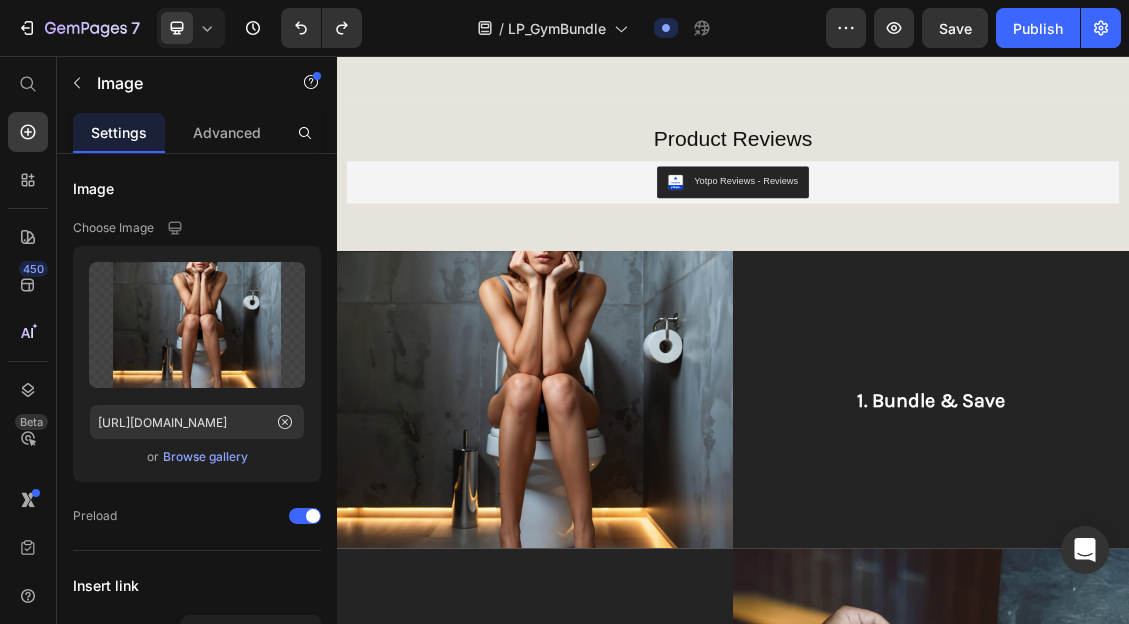 scroll, scrollTop: 1431, scrollLeft: 0, axis: vertical 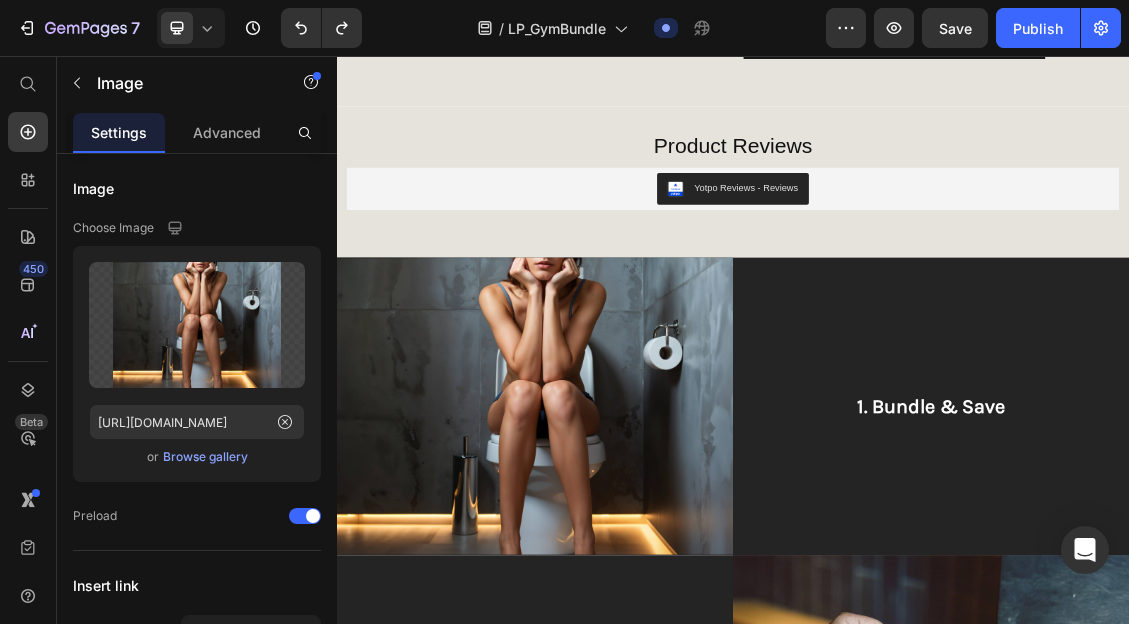 click at bounding box center (637, 586) 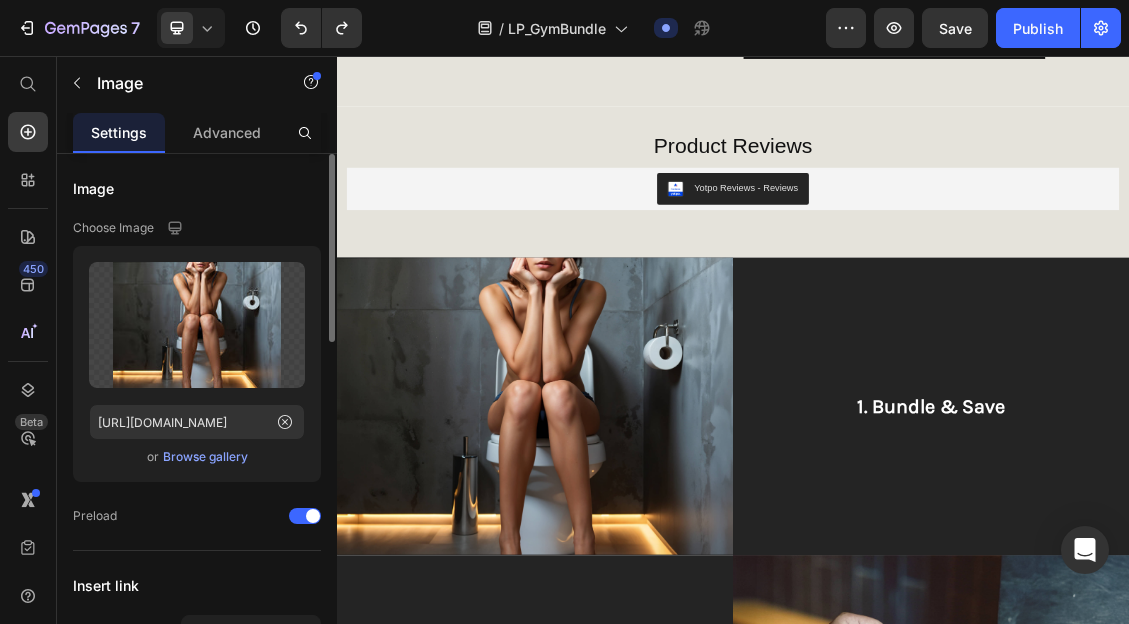 click on "Browse gallery" at bounding box center [205, 457] 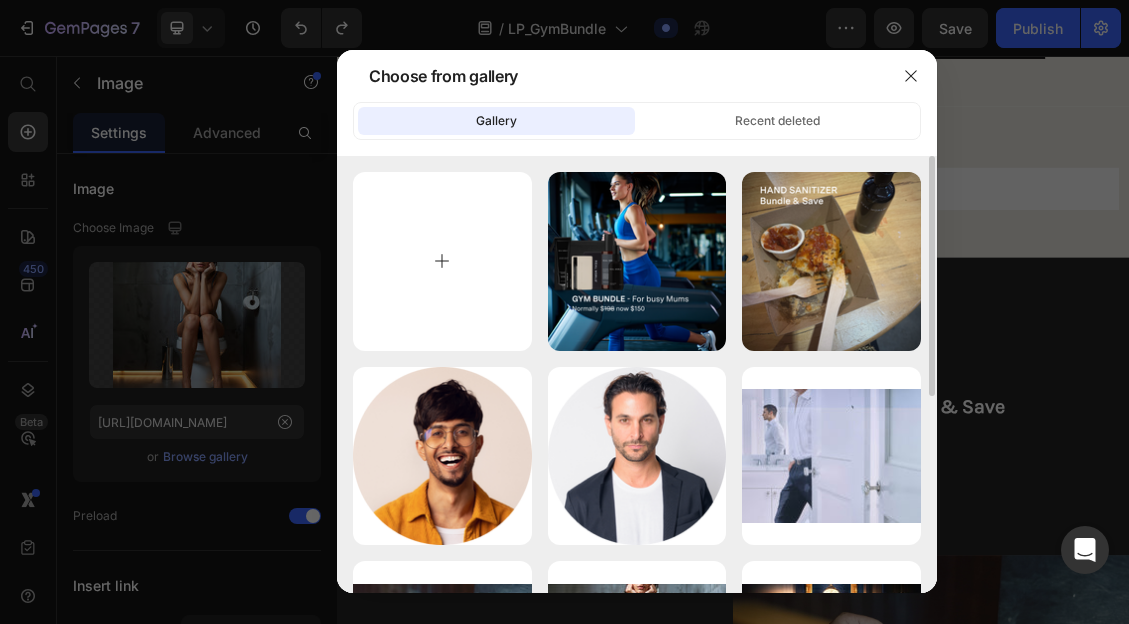 type on "C:\fakepath\dc4bace6-558f-4558-8d3a-50d3524f725f.png" 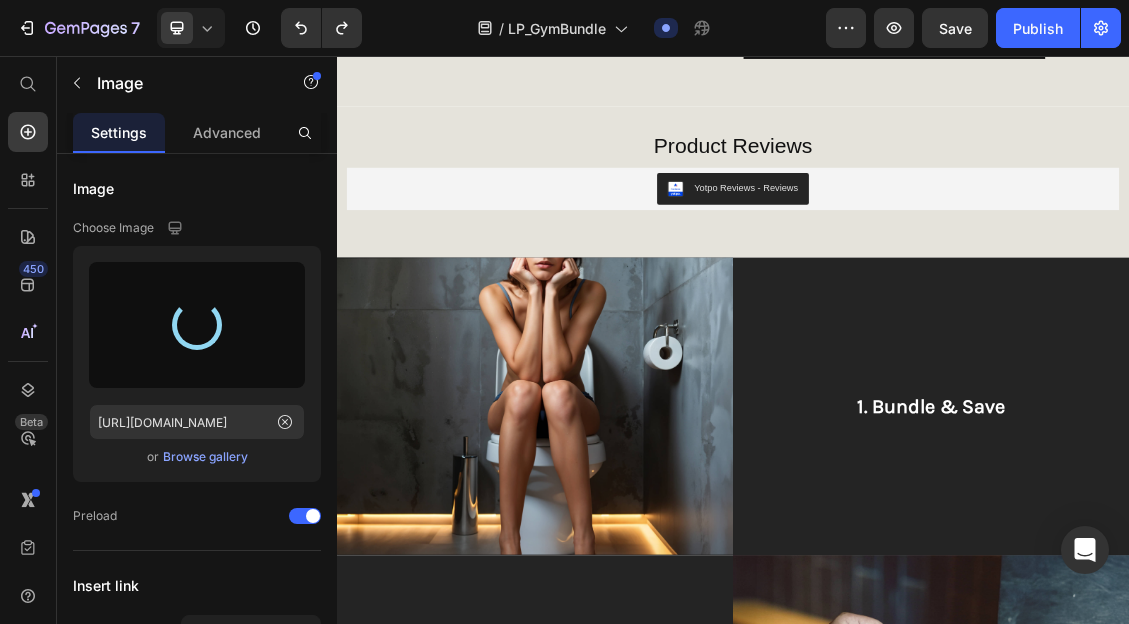 type on "[URL][DOMAIN_NAME]" 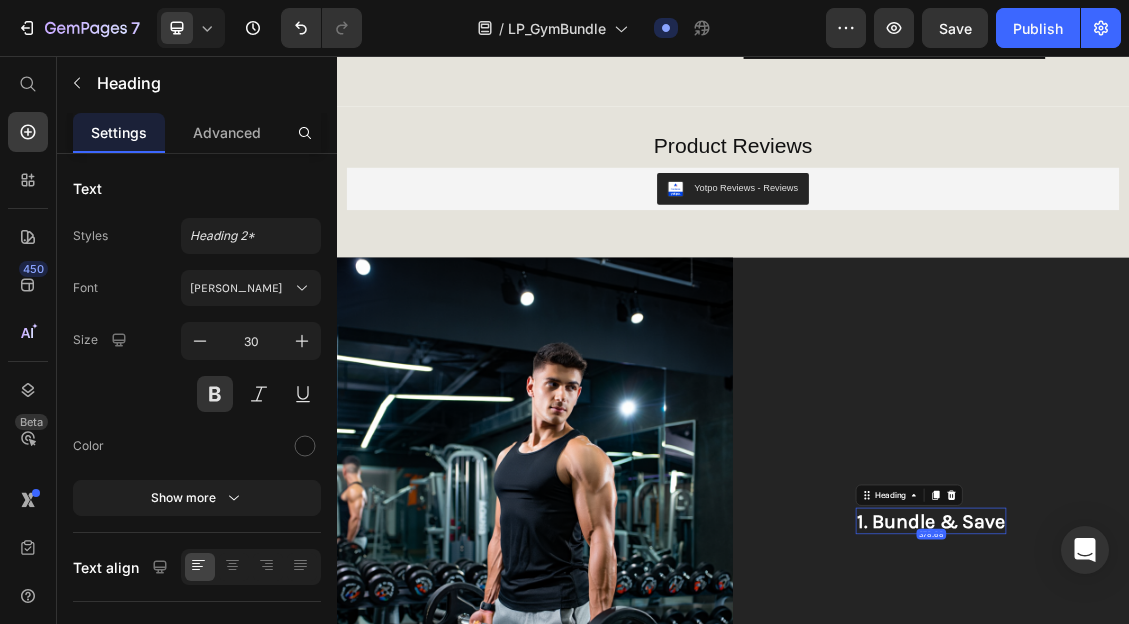 click on "1. Bundle & Save" at bounding box center [1237, 760] 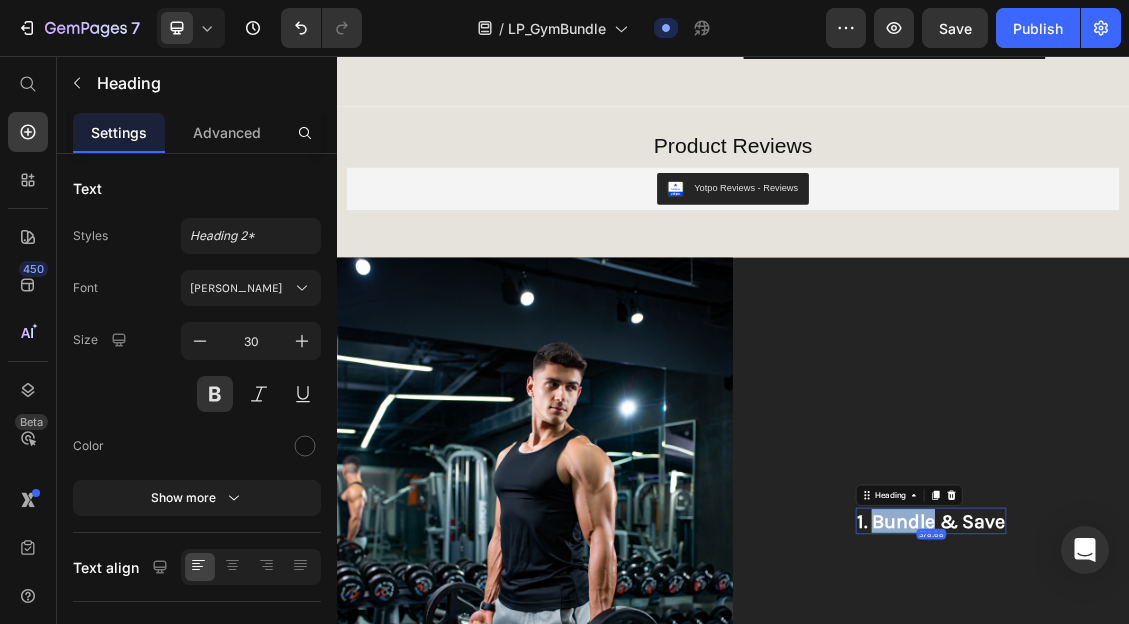 click on "1. Bundle & Save" at bounding box center [1237, 760] 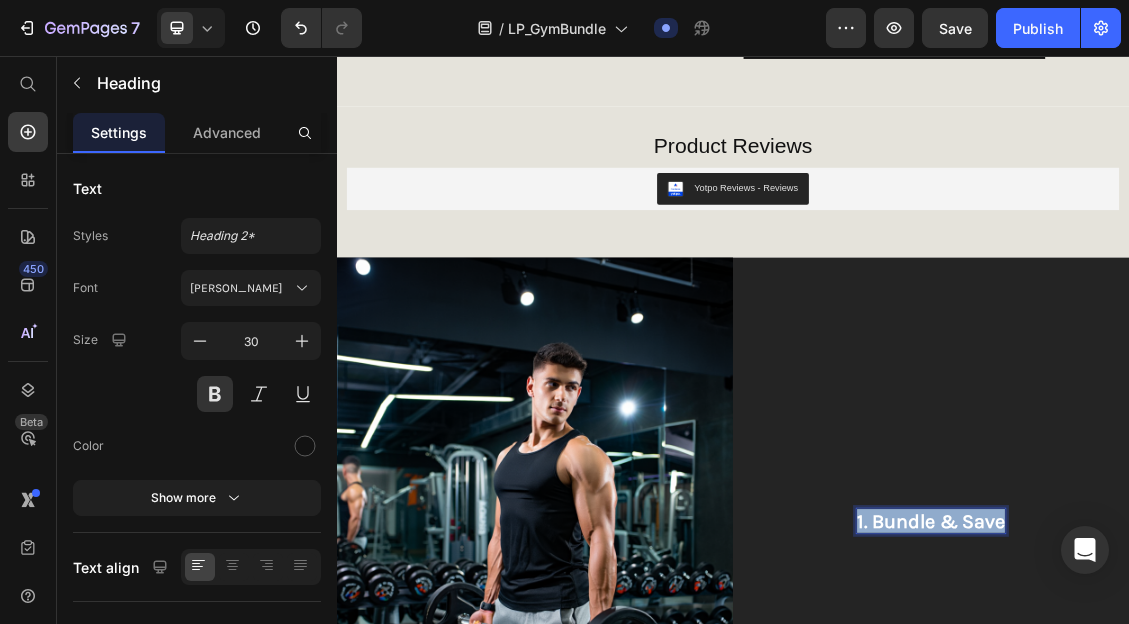 click on "1. Bundle & Save" at bounding box center [1237, 760] 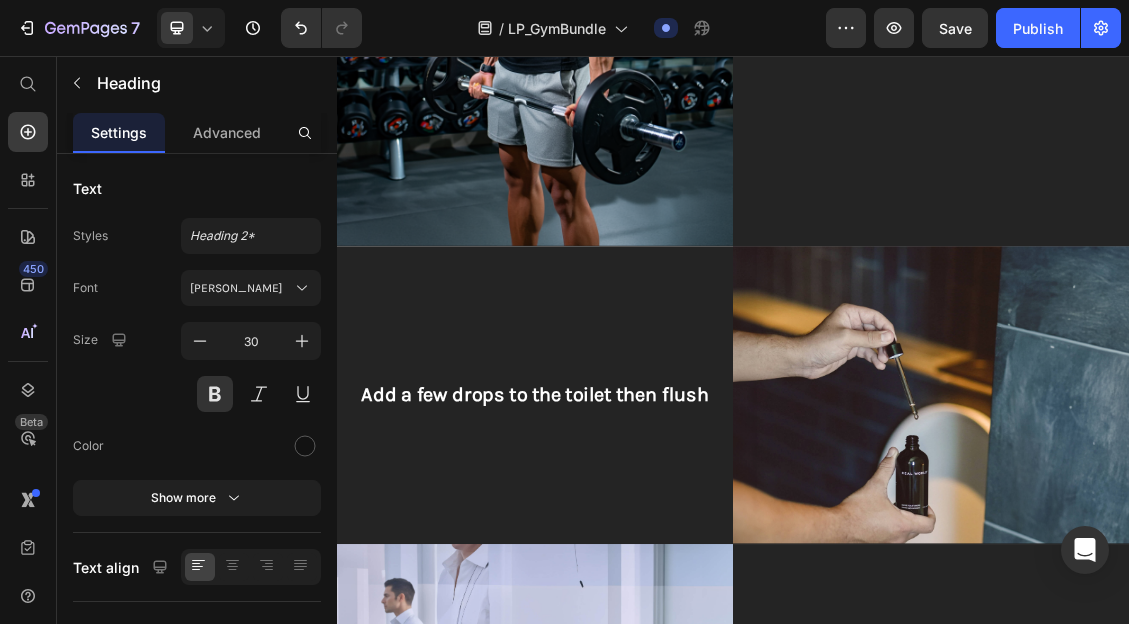 scroll, scrollTop: 2330, scrollLeft: 0, axis: vertical 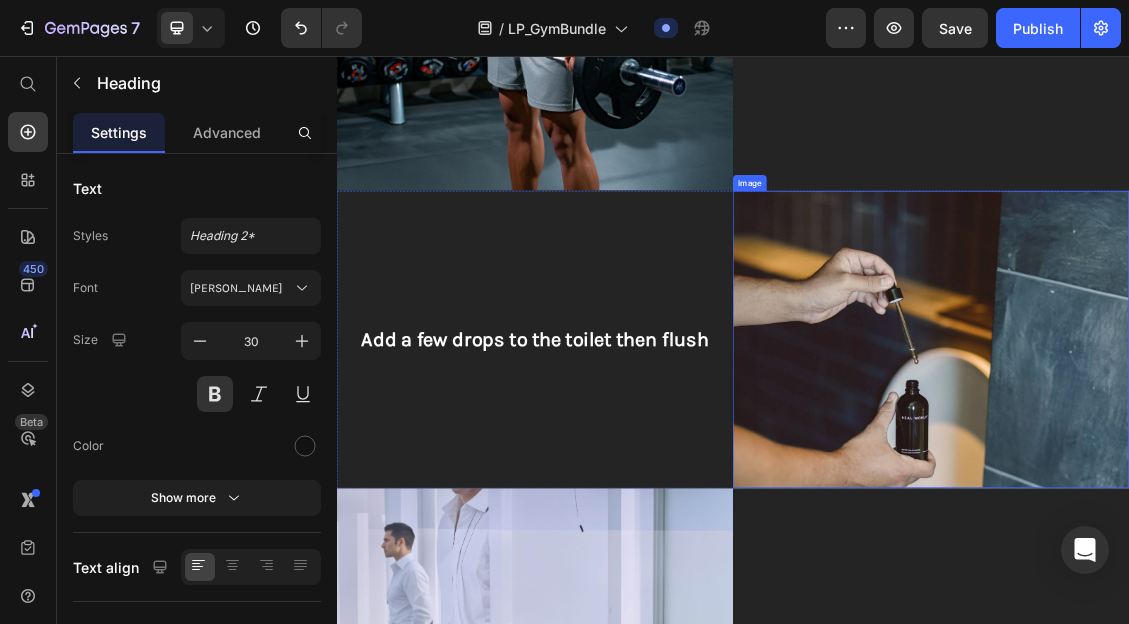 click at bounding box center (1237, 485) 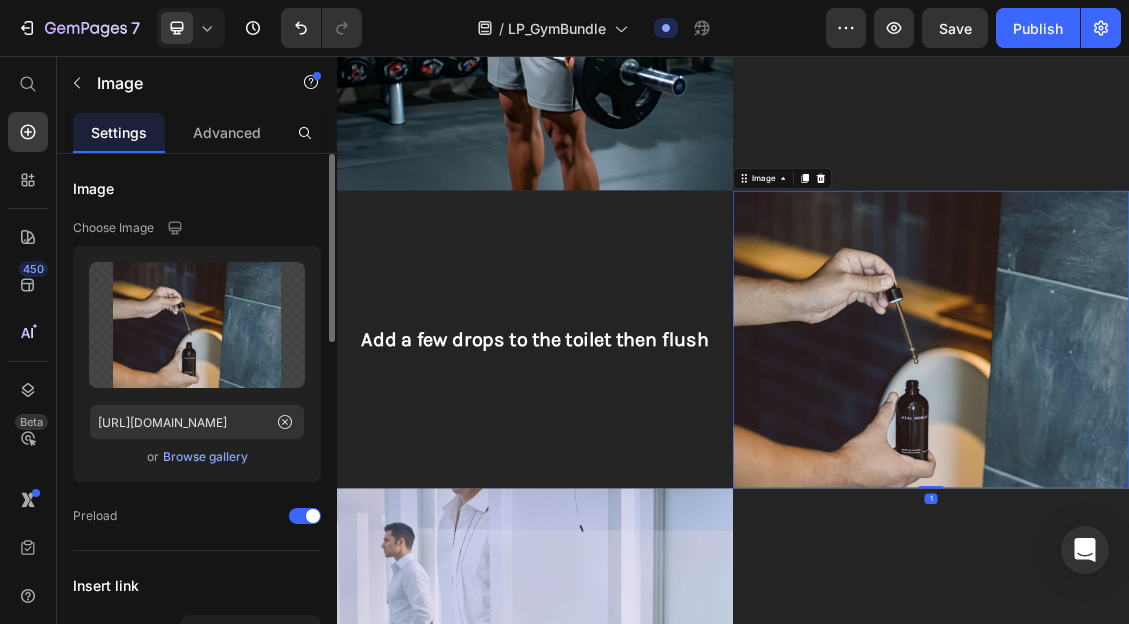 click on "Browse gallery" at bounding box center (205, 457) 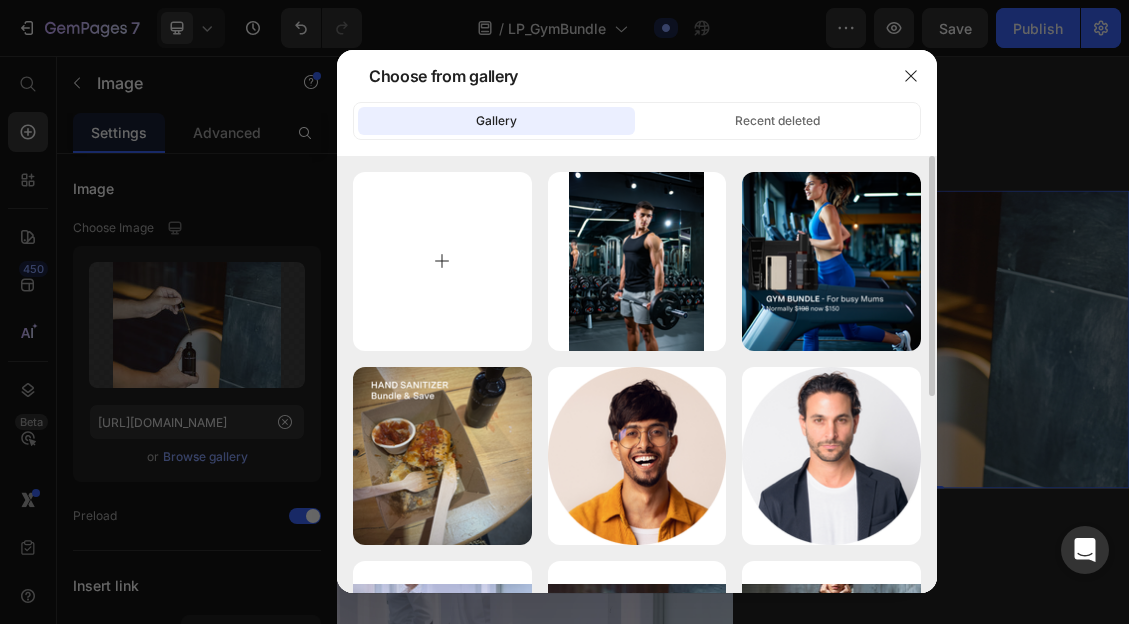 type on "C:\fakepath\Copy of Untitled (3).png" 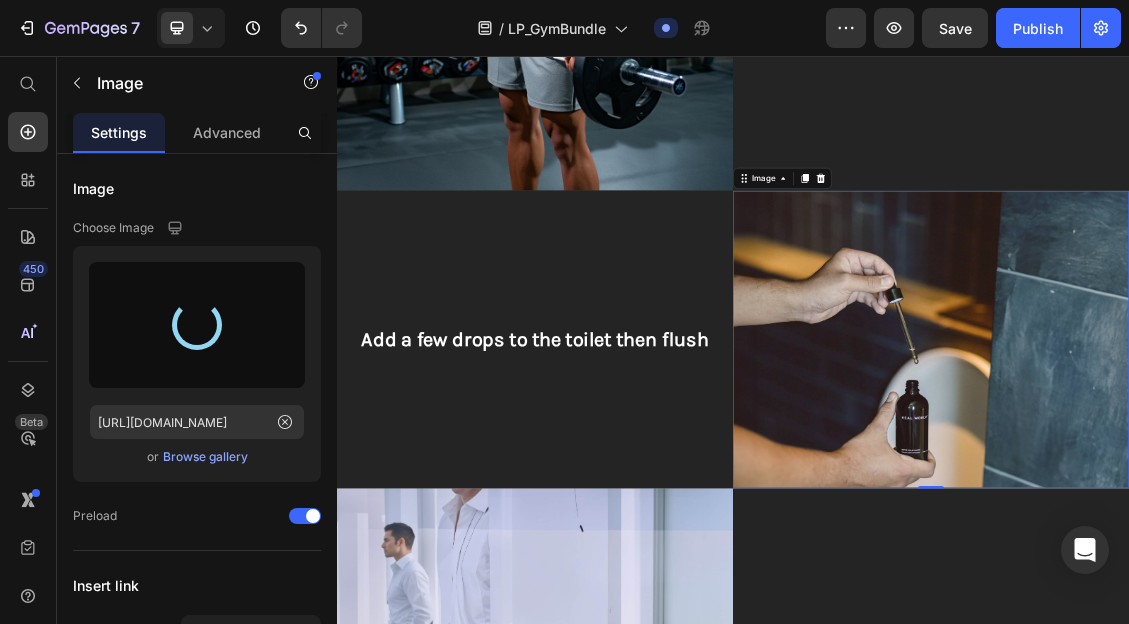 type on "[URL][DOMAIN_NAME]" 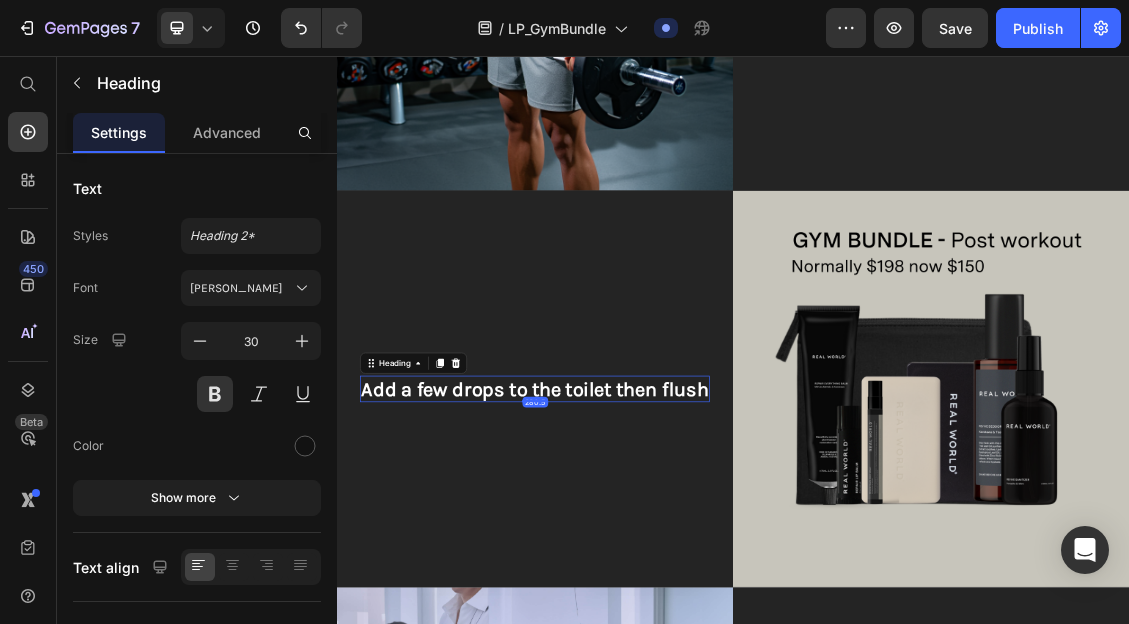 click on "Add a few drops to the toilet then flush" at bounding box center (637, 560) 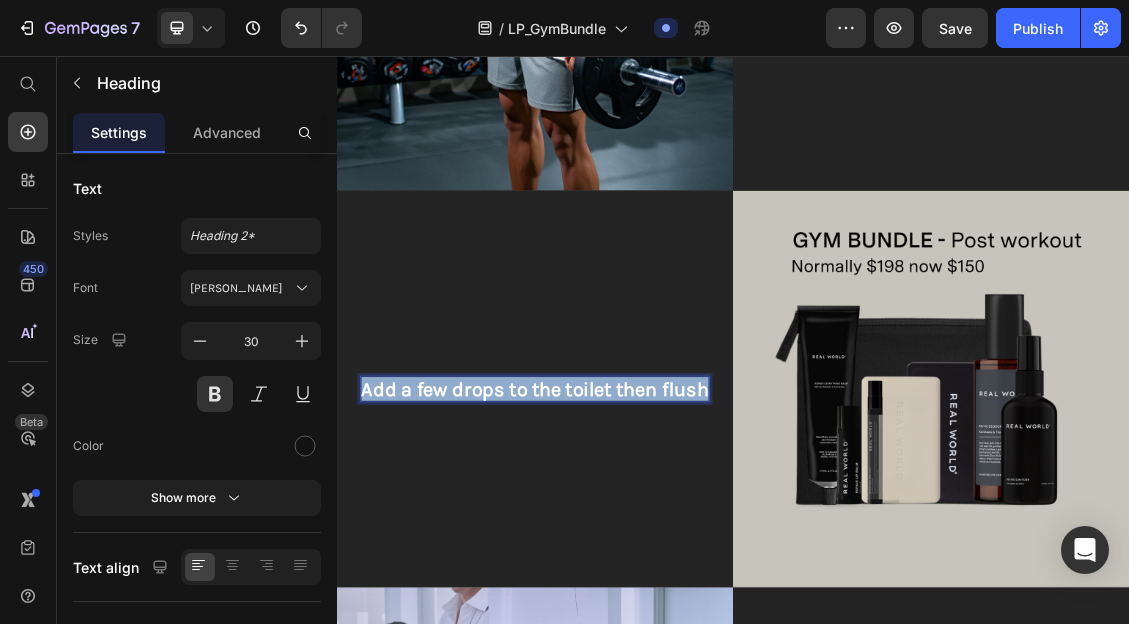 click on "Add a few drops to the toilet then flush" at bounding box center [637, 560] 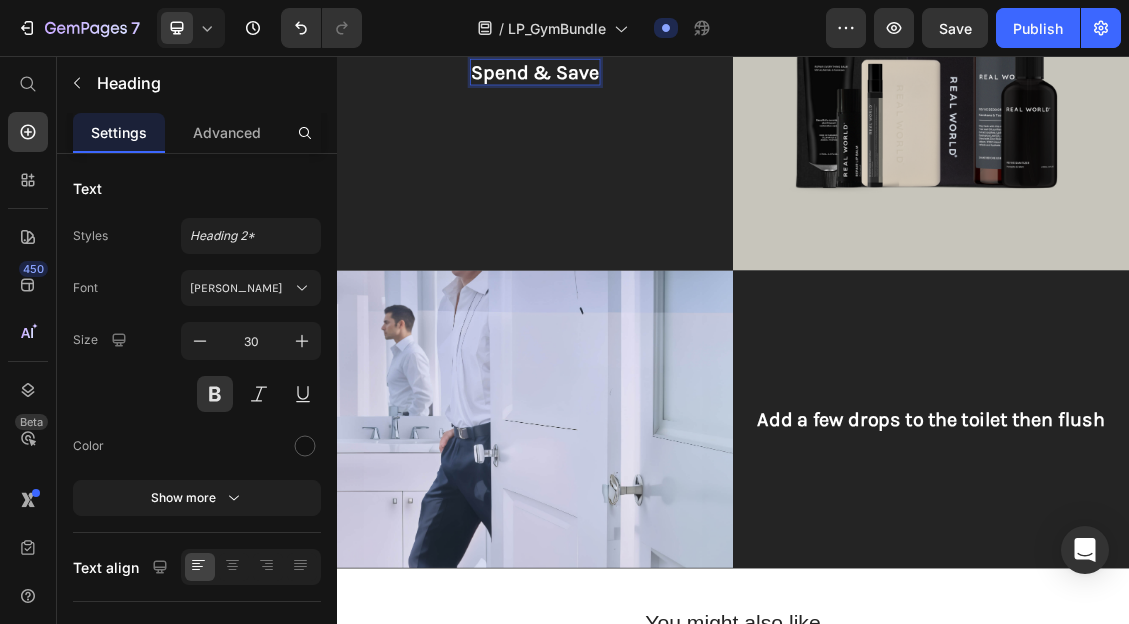scroll, scrollTop: 2818, scrollLeft: 0, axis: vertical 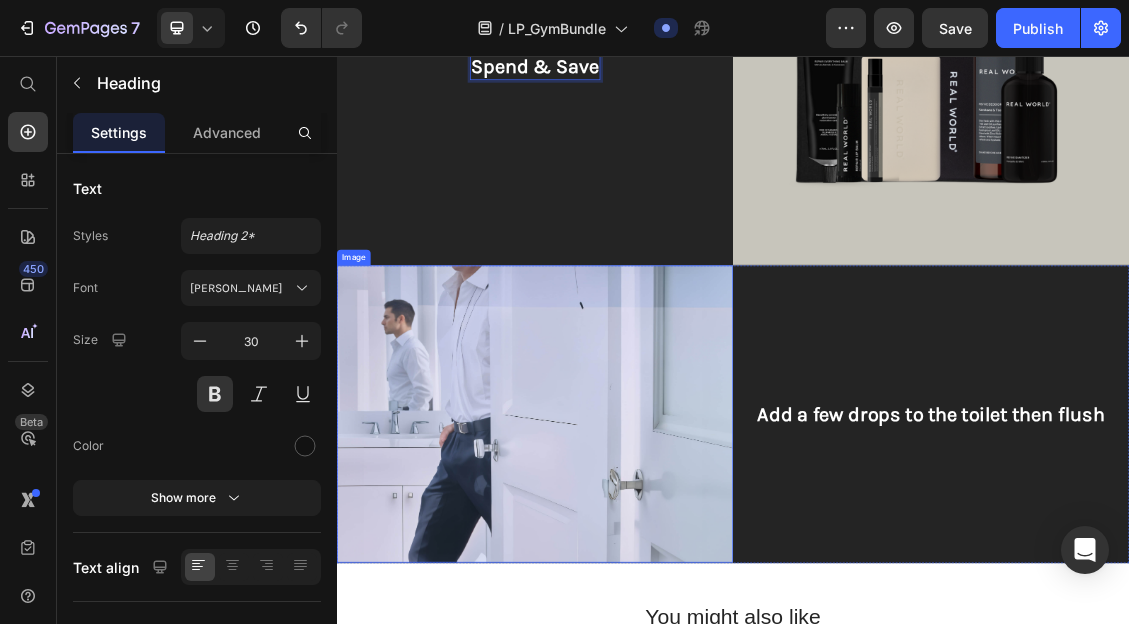 click at bounding box center (637, 598) 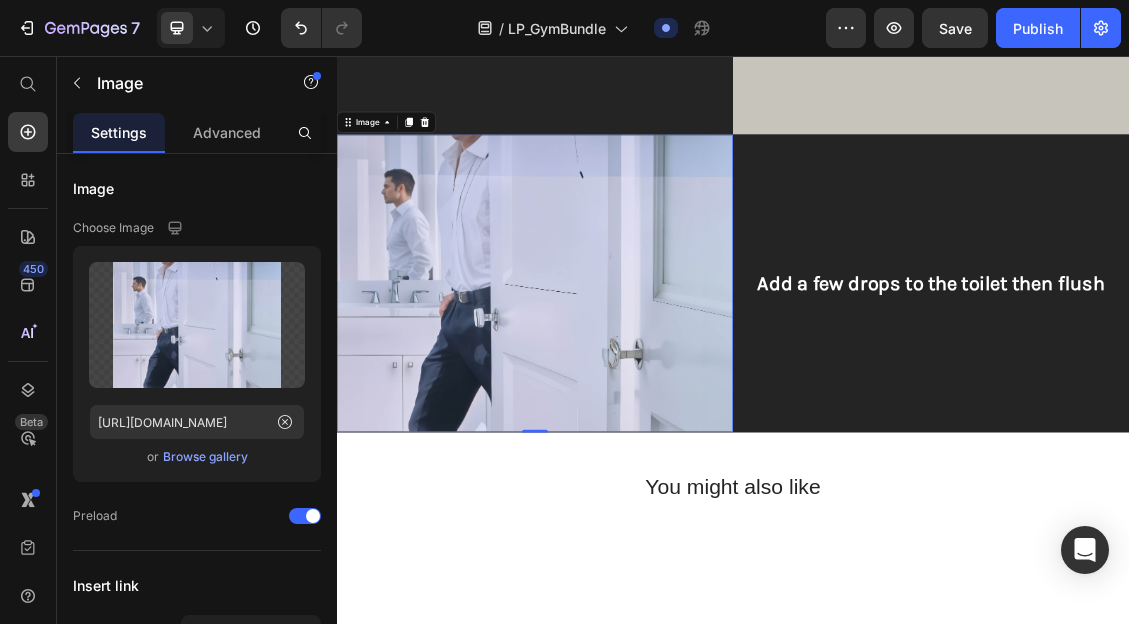 scroll, scrollTop: 3018, scrollLeft: 0, axis: vertical 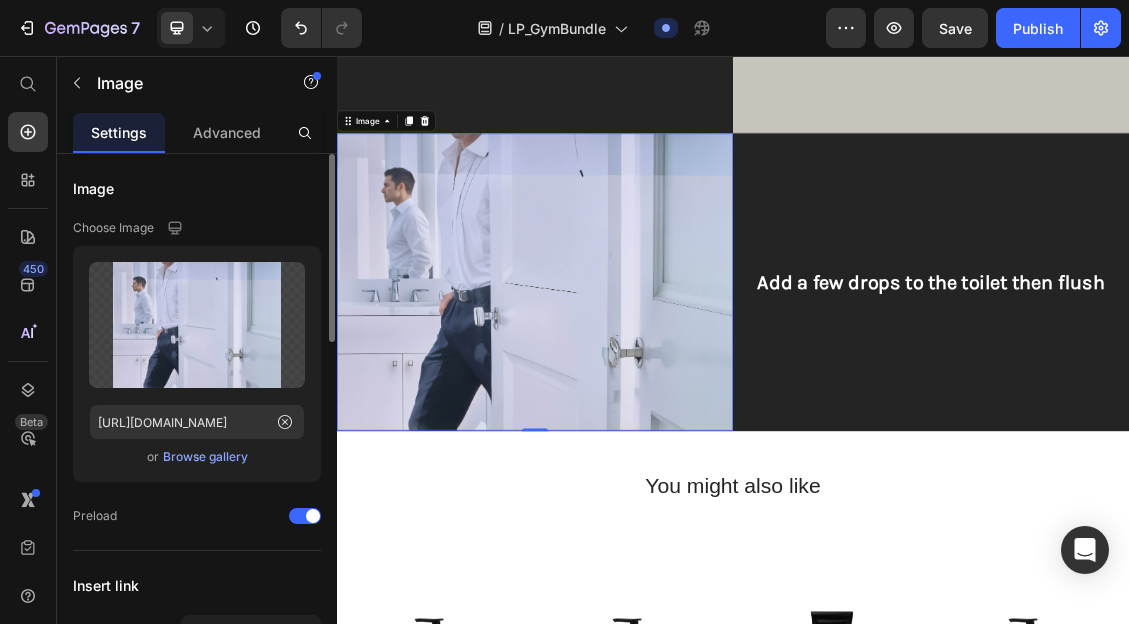 click on "Browse gallery" at bounding box center (205, 457) 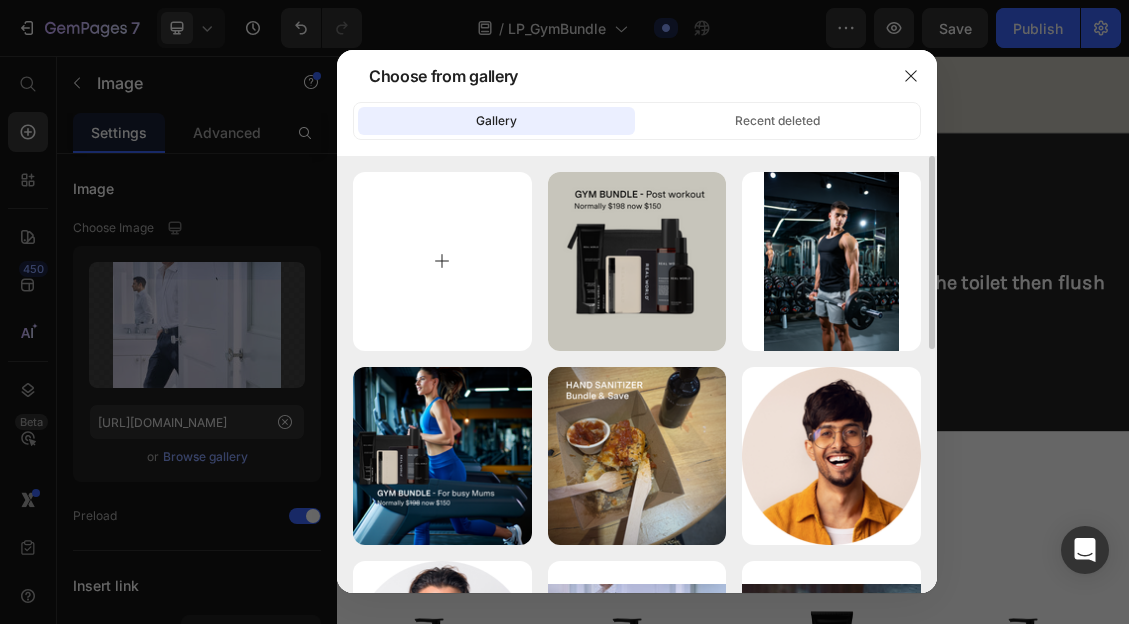 type on "C:\fakepath\707be080-75c5-475c-be77-abe7e82919f0.png" 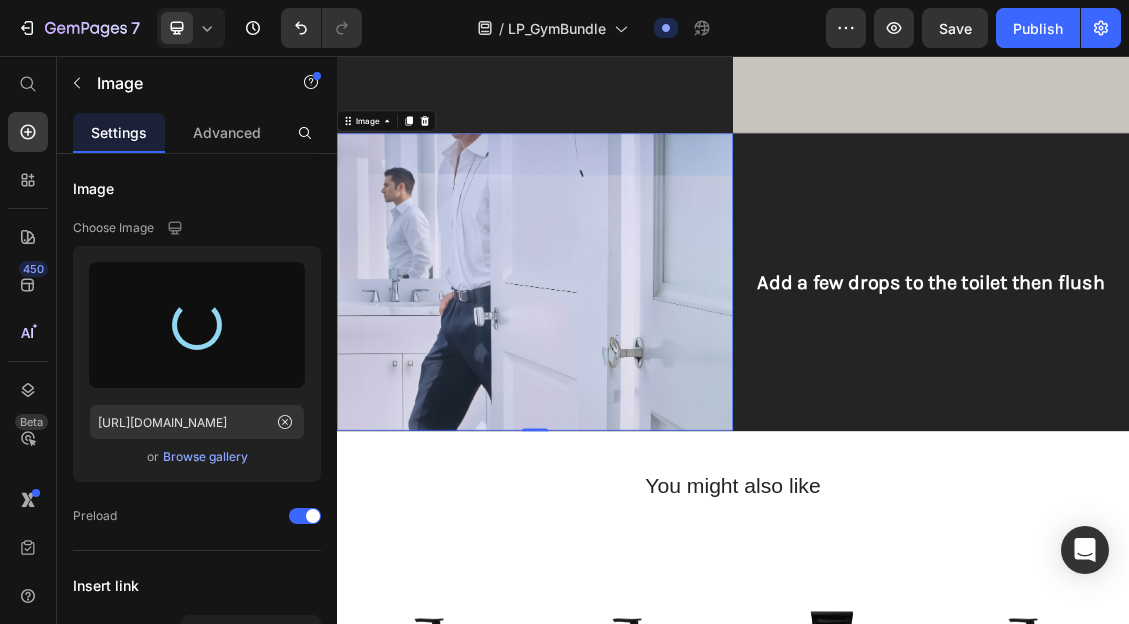 type on "[URL][DOMAIN_NAME]" 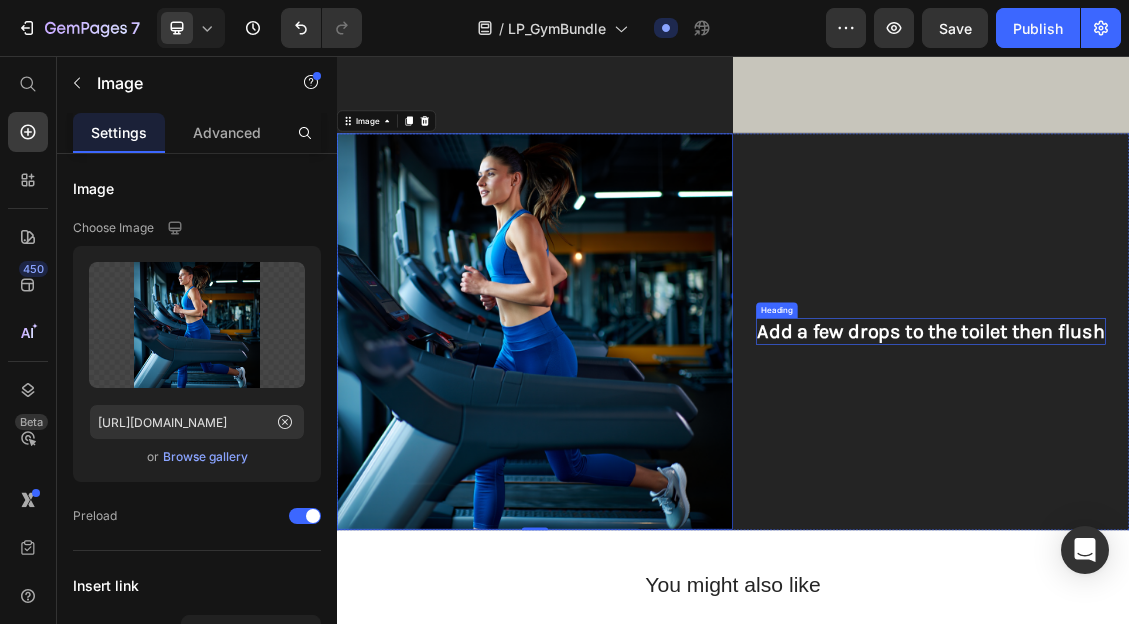 click on "Add a few drops to the toilet then flush" at bounding box center [1237, 473] 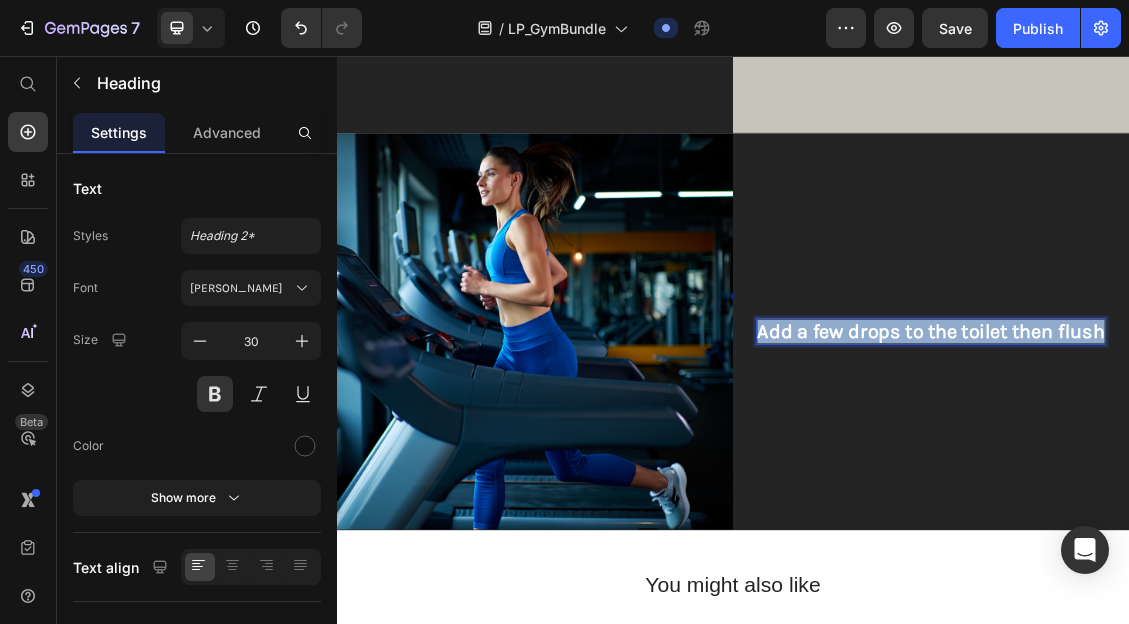 click on "Add a few drops to the toilet then flush" at bounding box center (1237, 473) 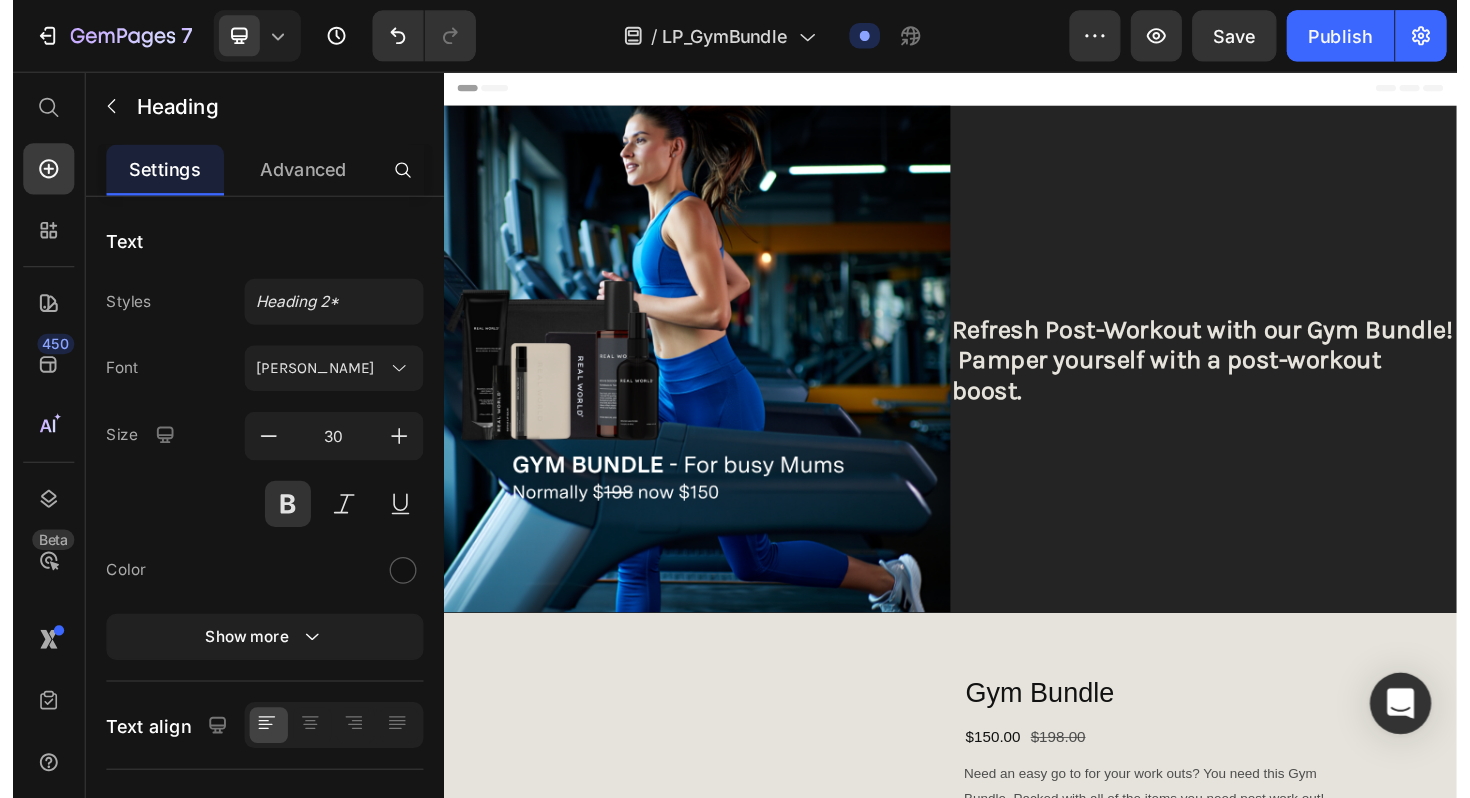 scroll, scrollTop: 0, scrollLeft: 0, axis: both 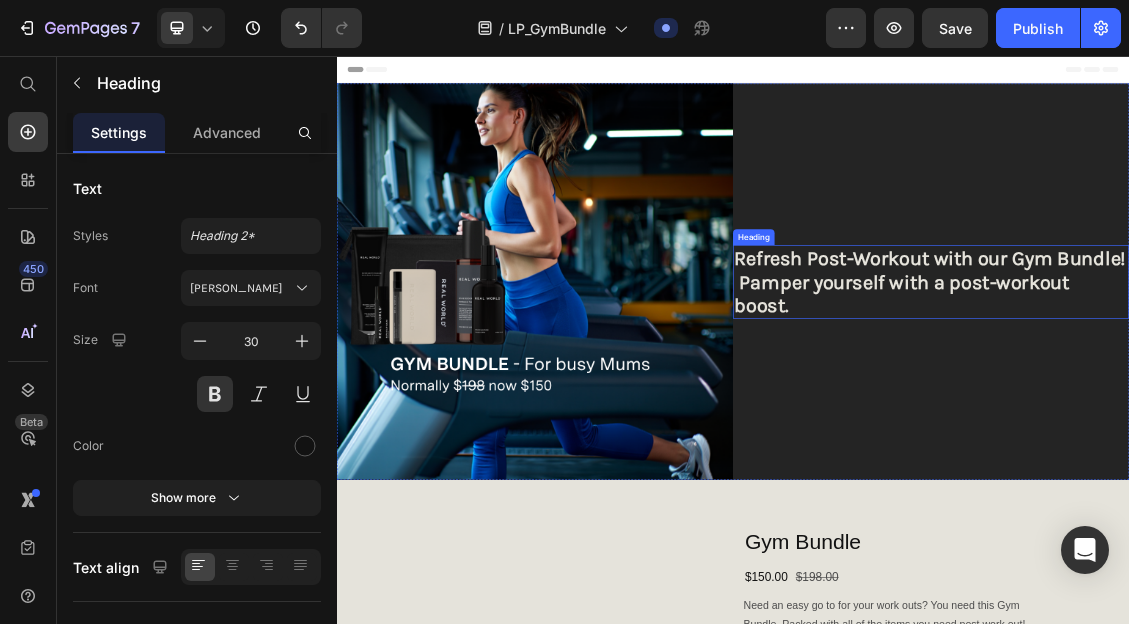 click on "Refresh Post-Workout with our Gym Bundle!  Pamper yourself with a post-workout boost." at bounding box center [1237, 398] 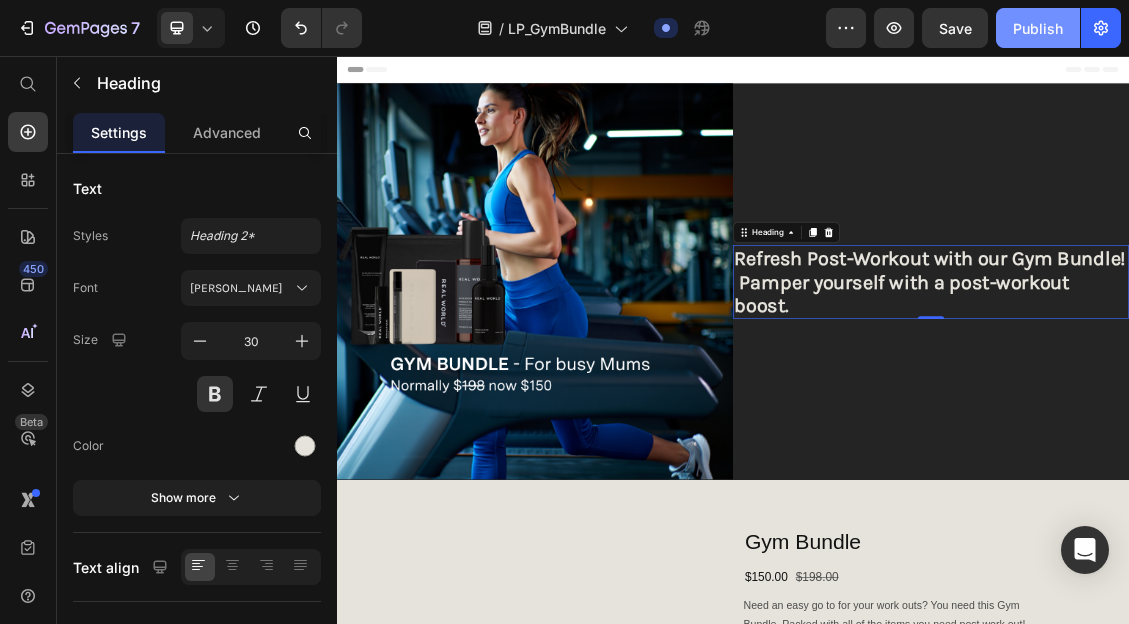 click on "Publish" 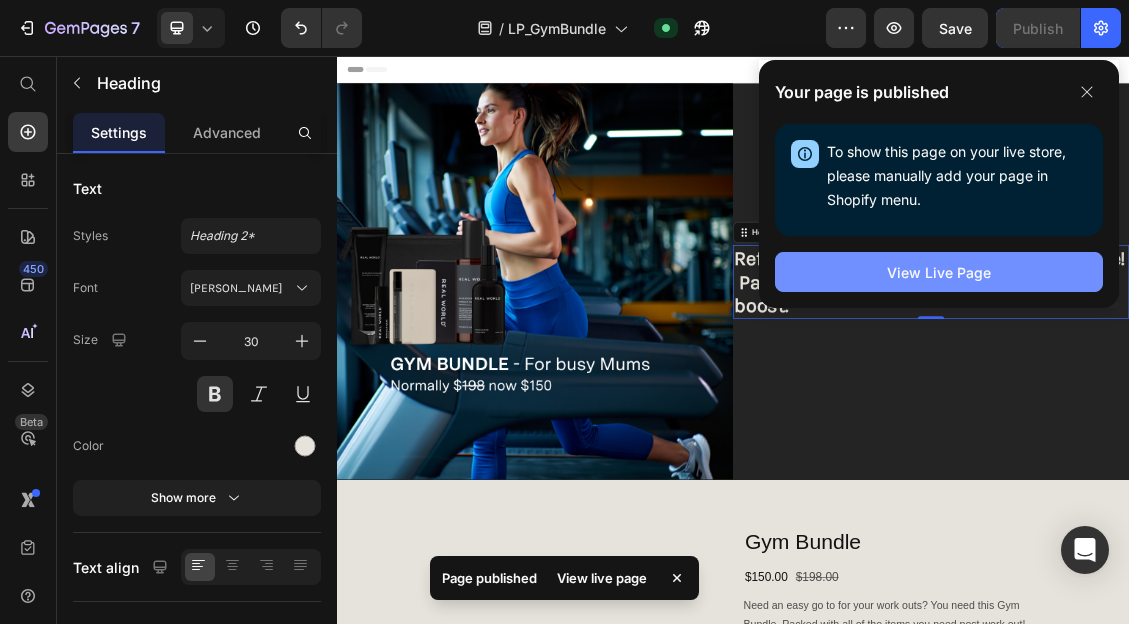 click on "View Live Page" at bounding box center (939, 272) 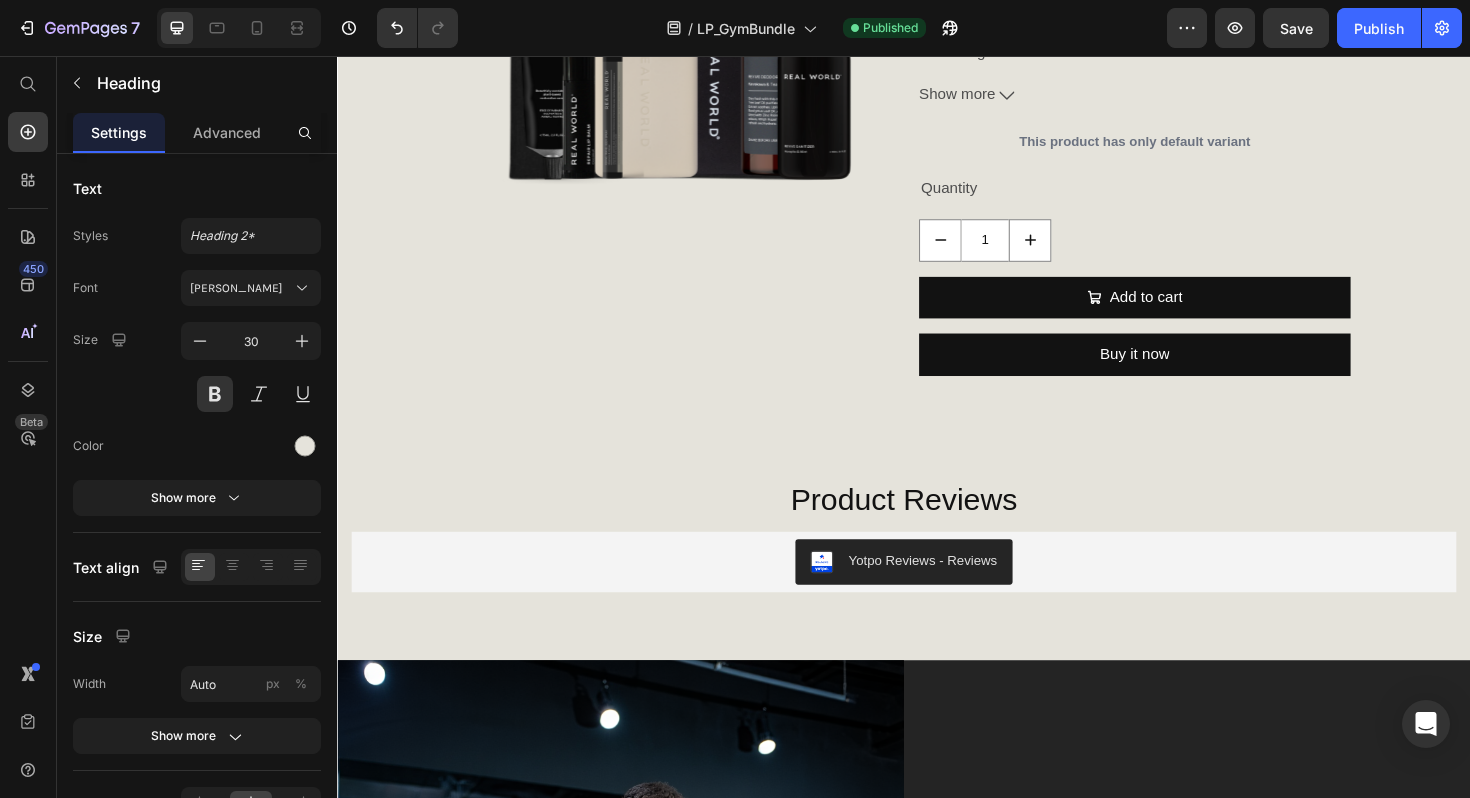 scroll, scrollTop: 1412, scrollLeft: 0, axis: vertical 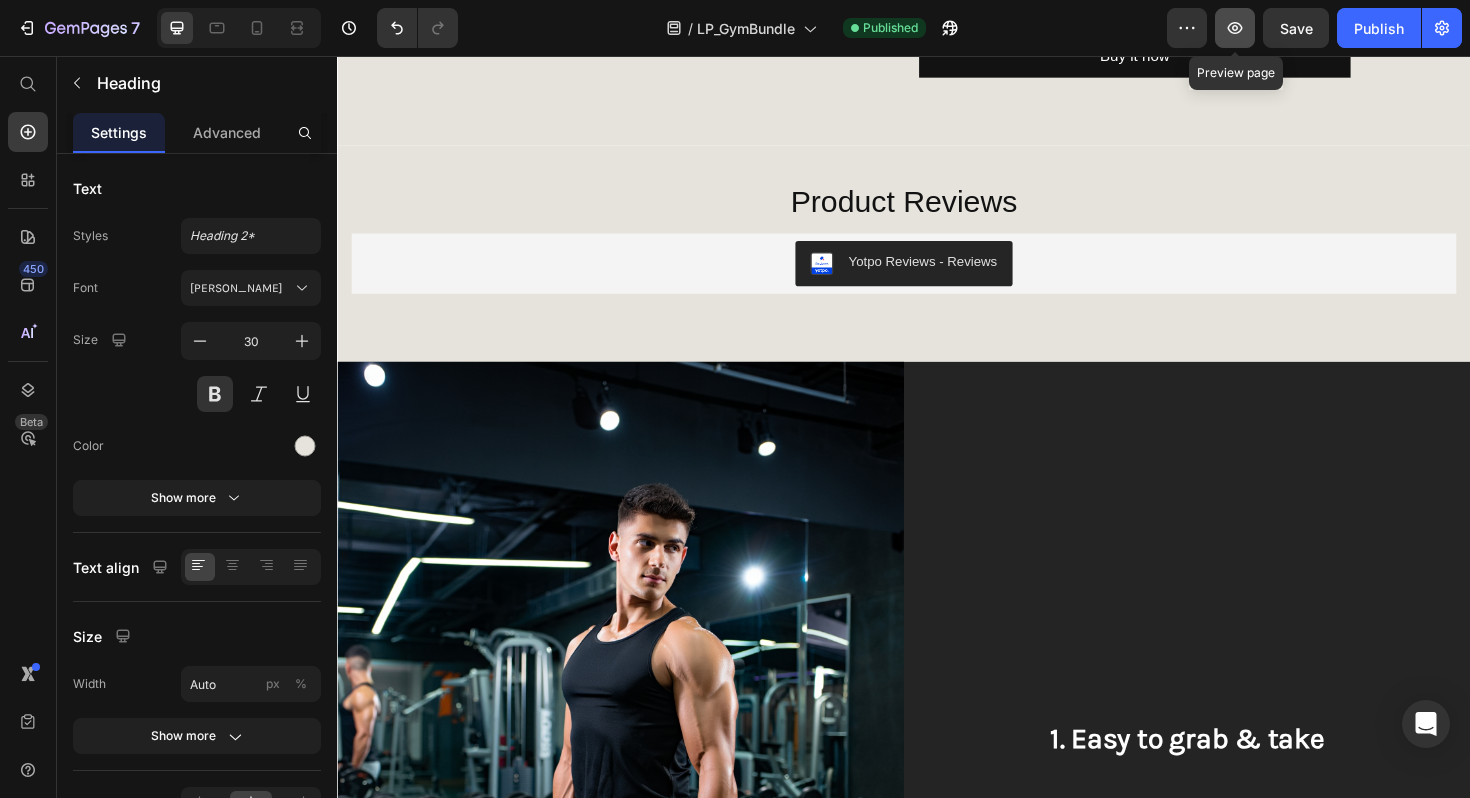 click 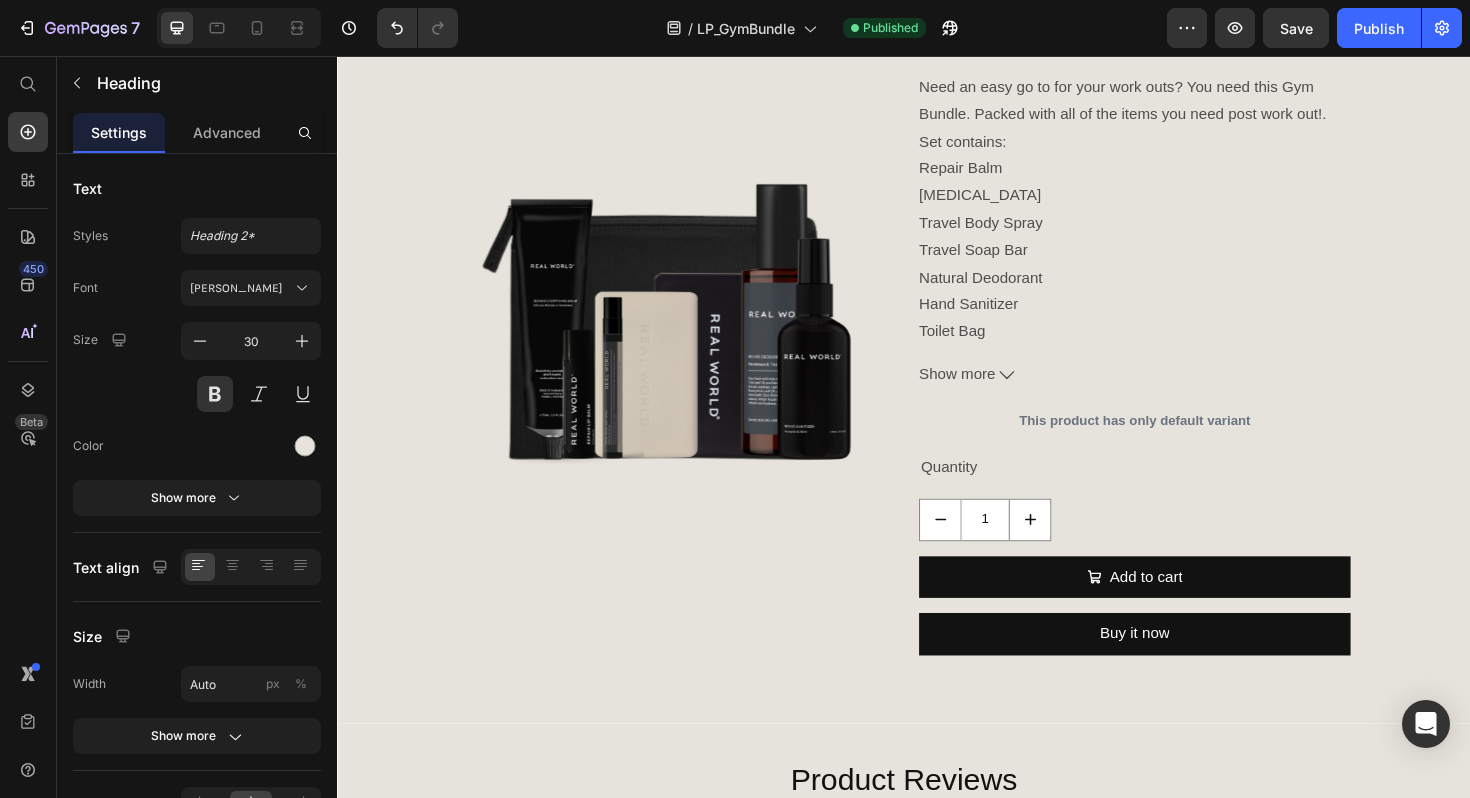 scroll, scrollTop: 914, scrollLeft: 0, axis: vertical 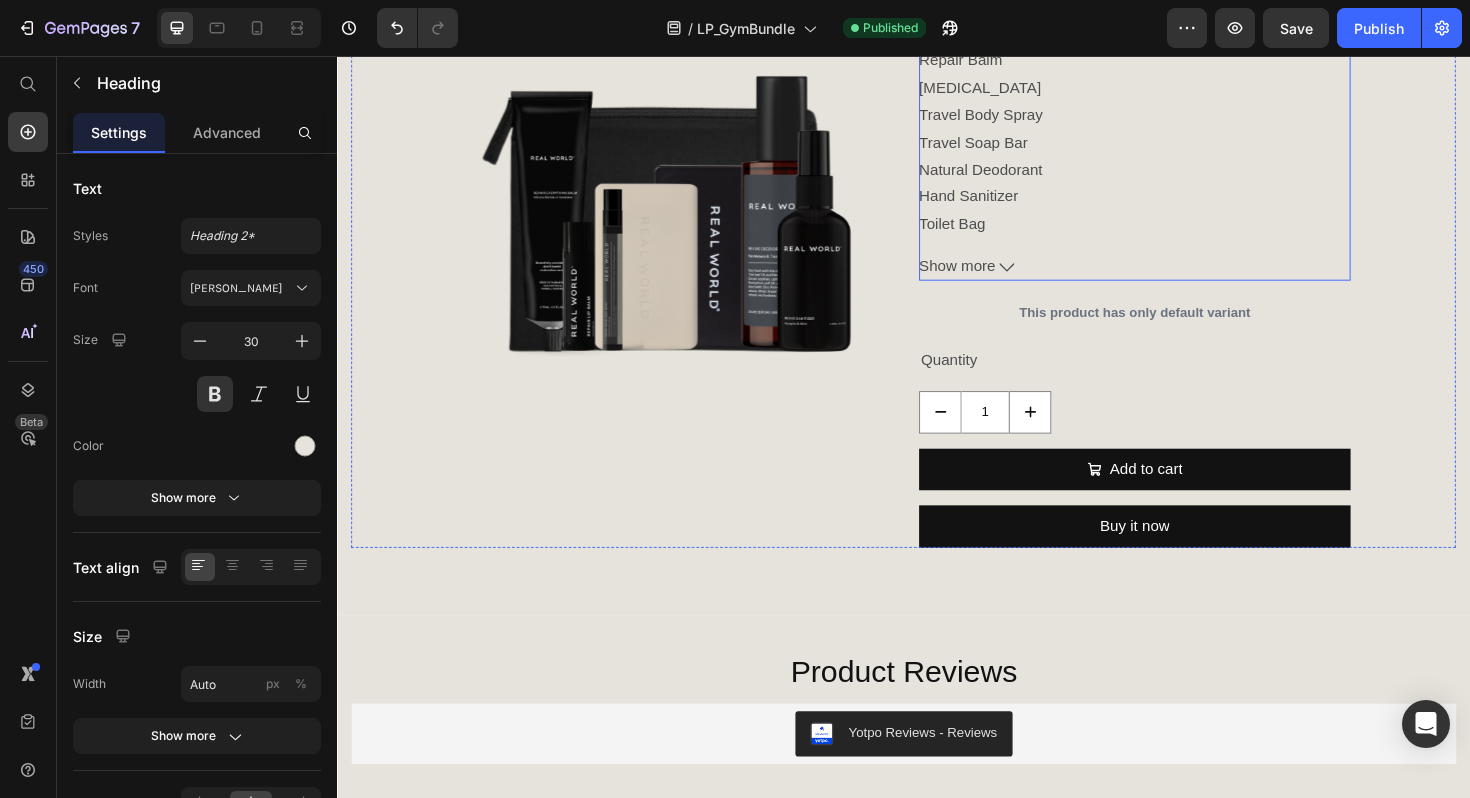 click on "Show more" at bounding box center (1181, 279) 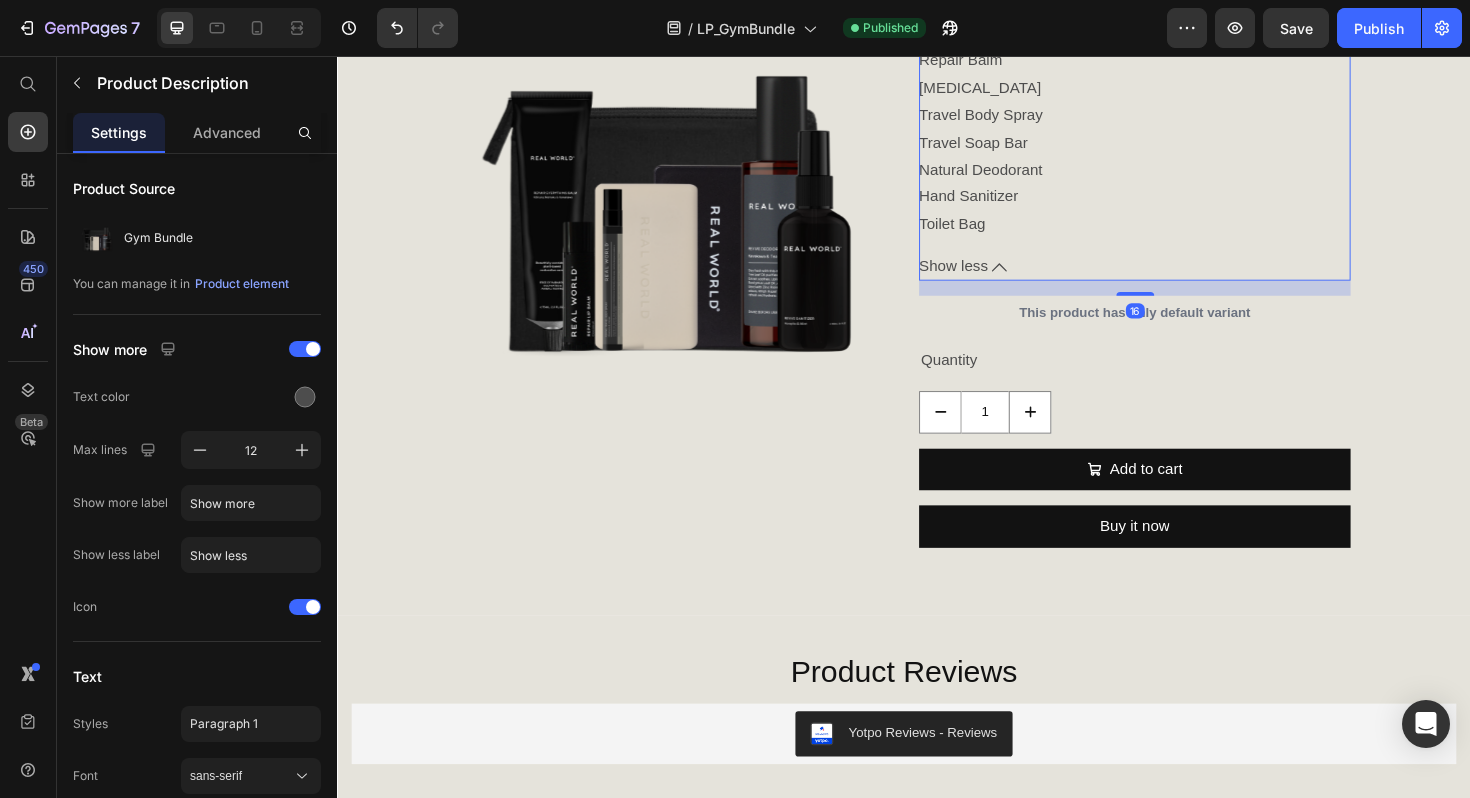 click on "Show less" at bounding box center [1181, 279] 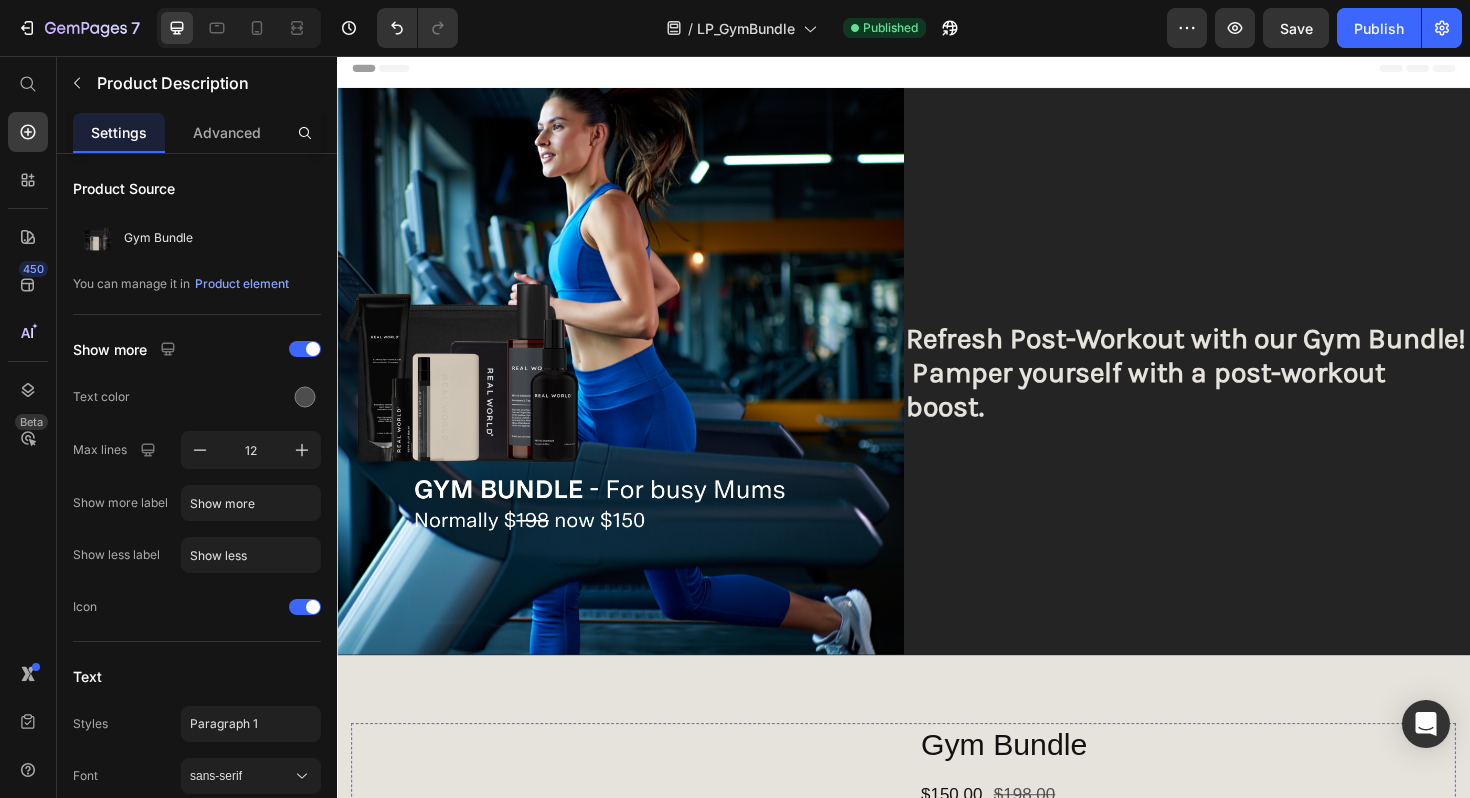 scroll, scrollTop: 0, scrollLeft: 0, axis: both 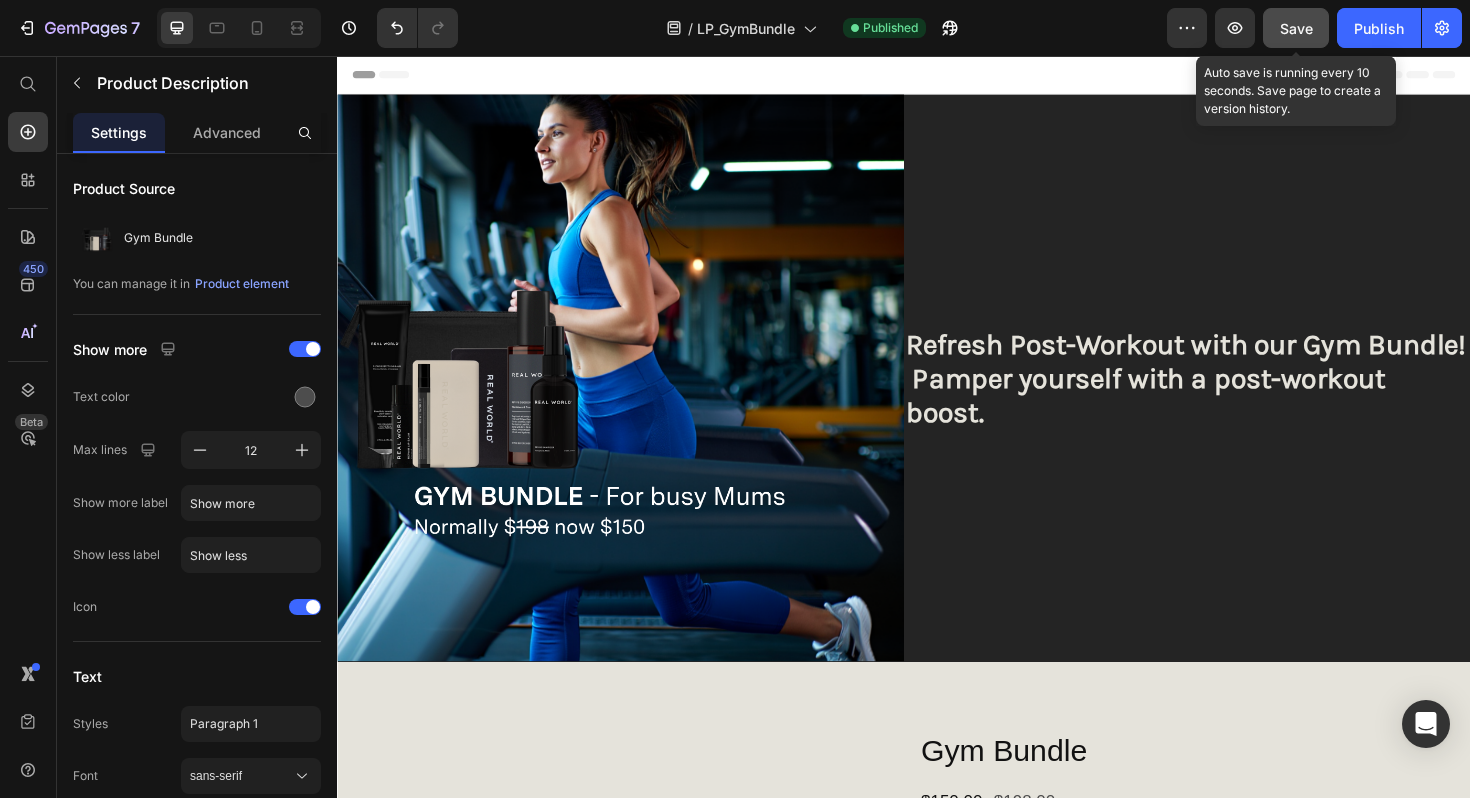 click on "Save" 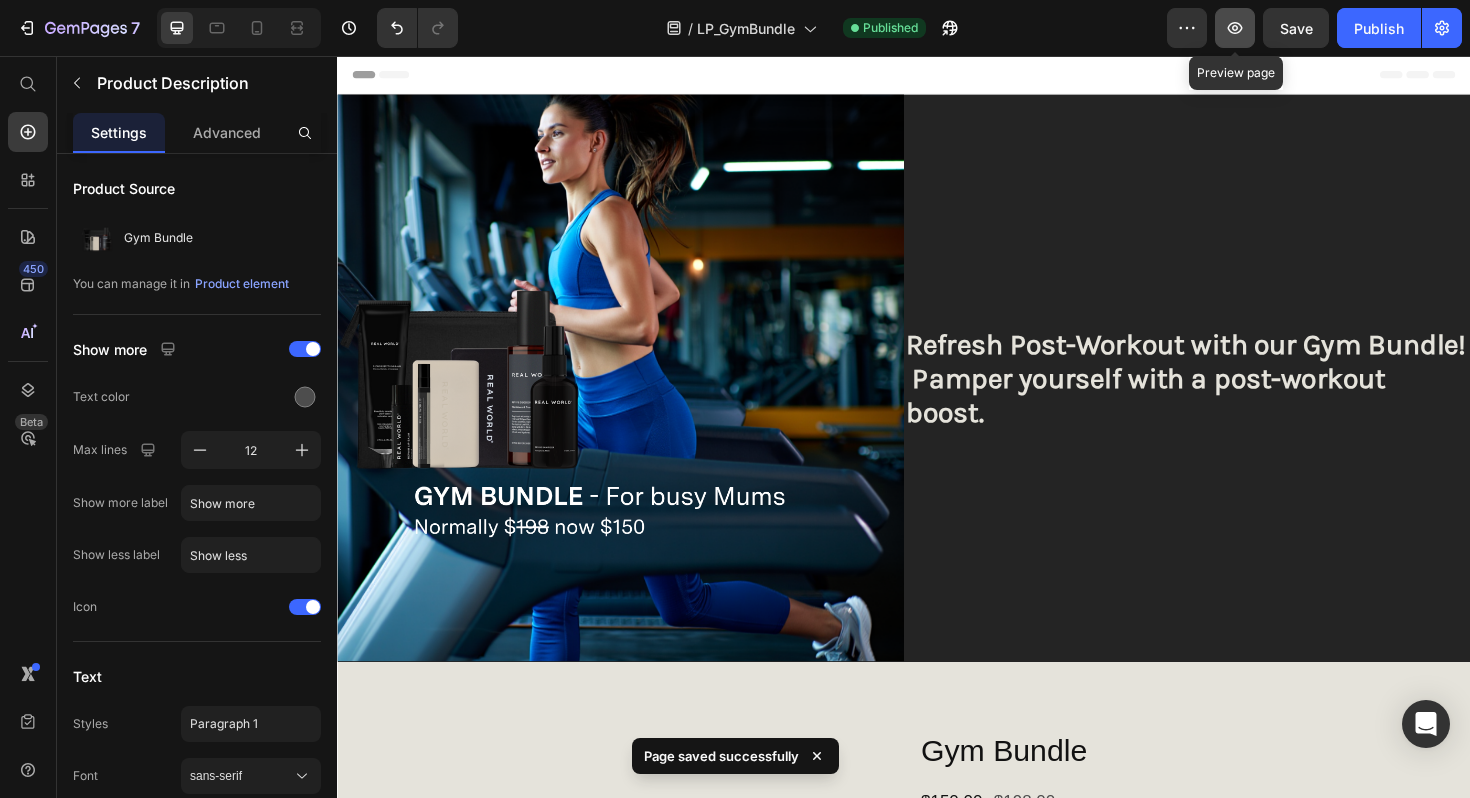 click 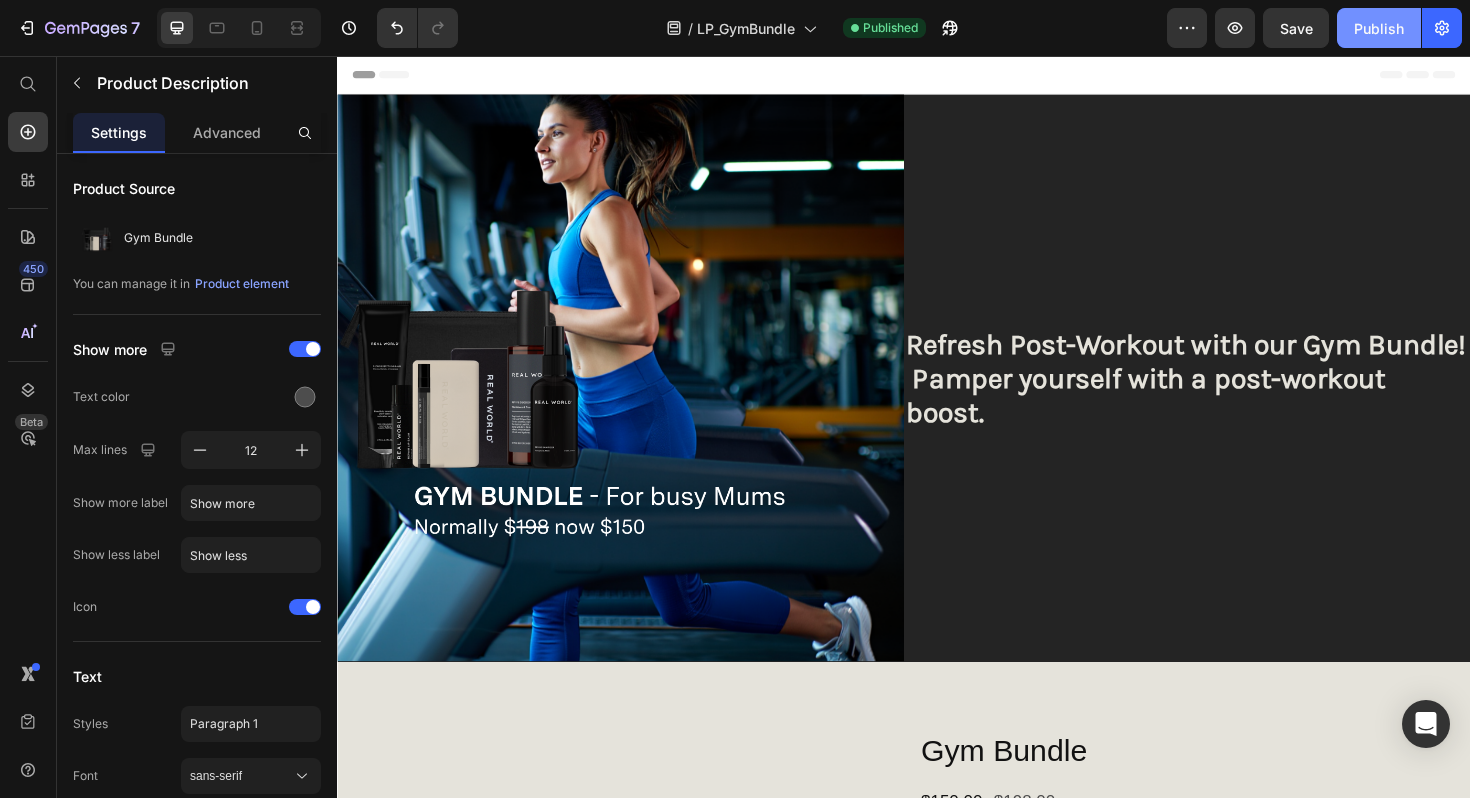 click on "Publish" at bounding box center [1379, 28] 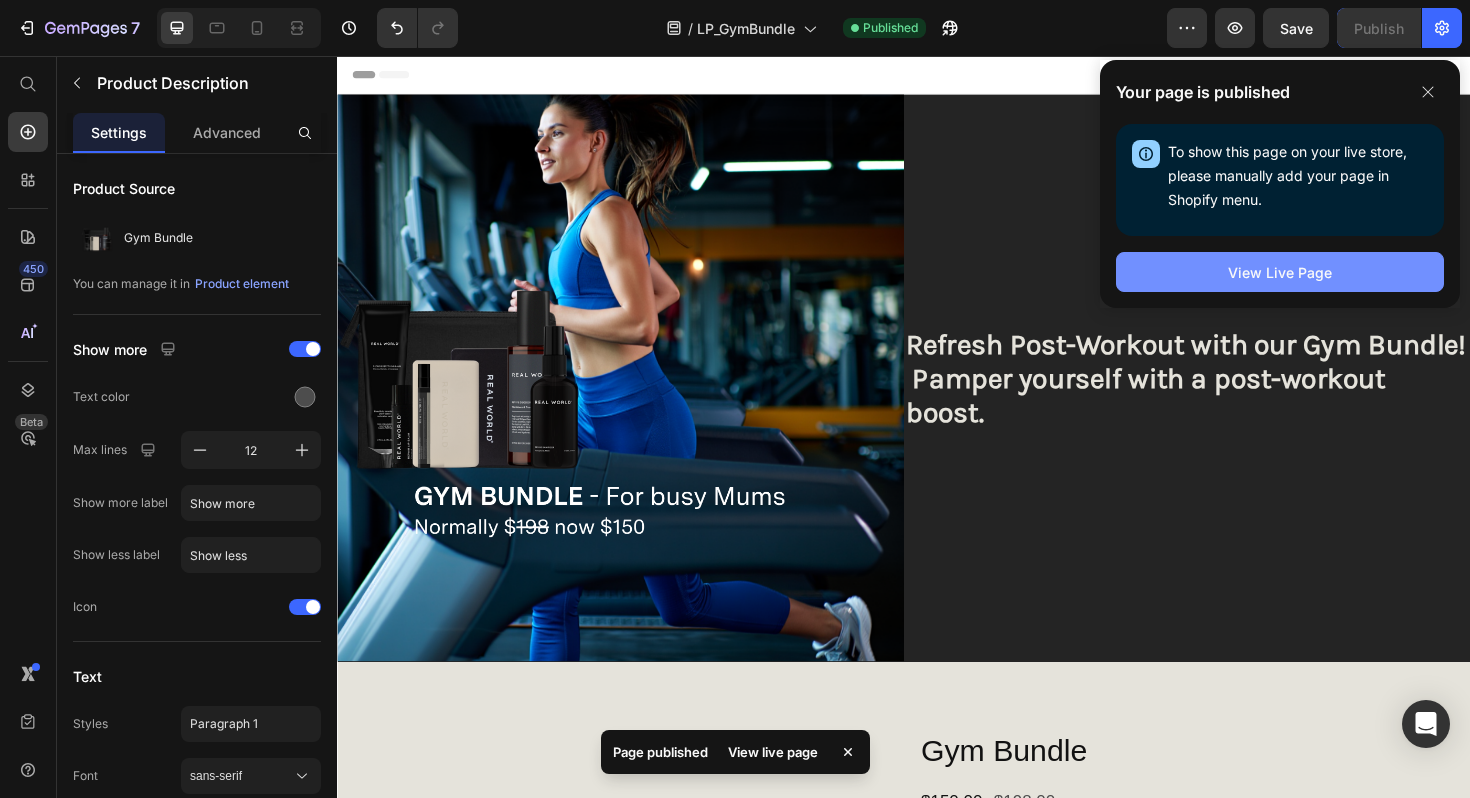 click on "View Live Page" at bounding box center [1280, 272] 